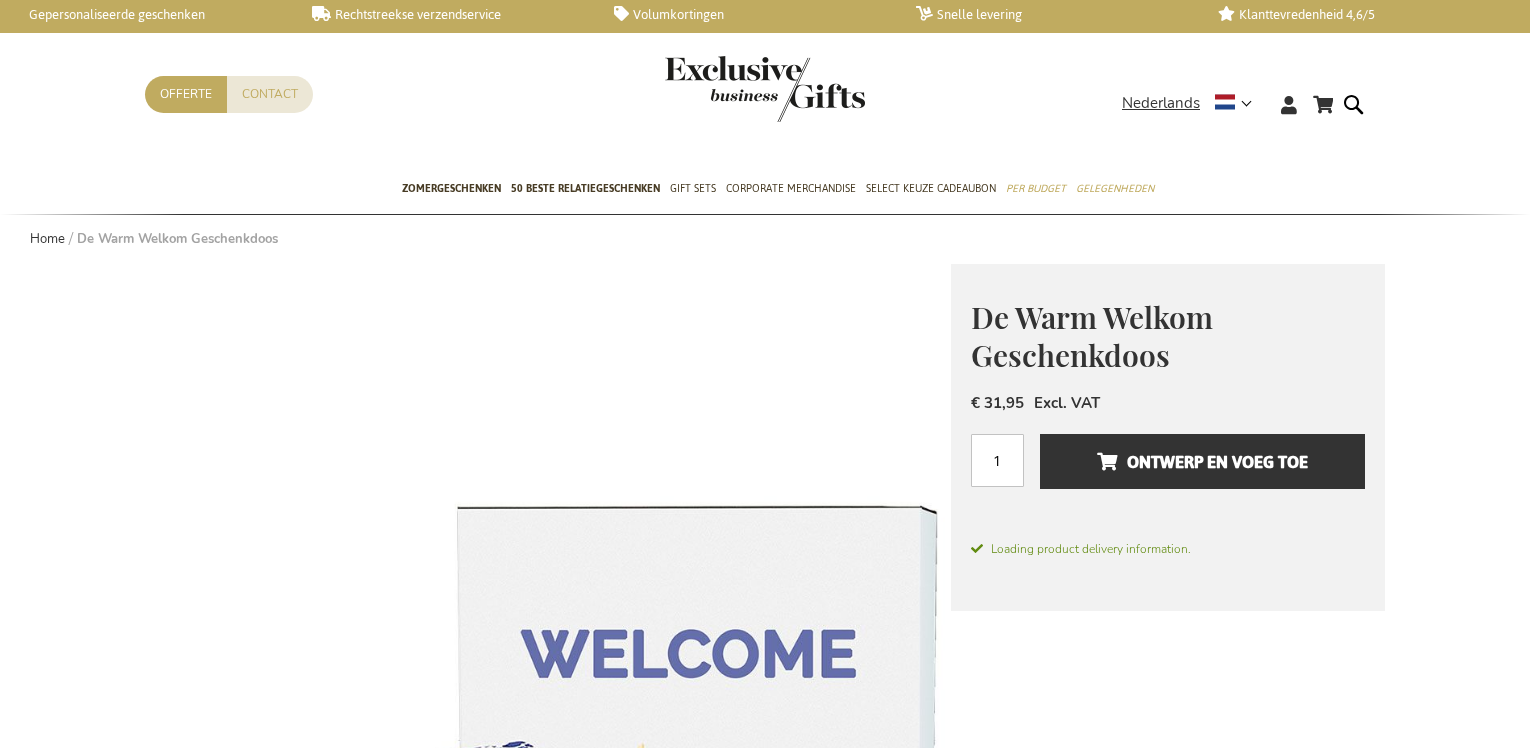 scroll, scrollTop: 349, scrollLeft: 0, axis: vertical 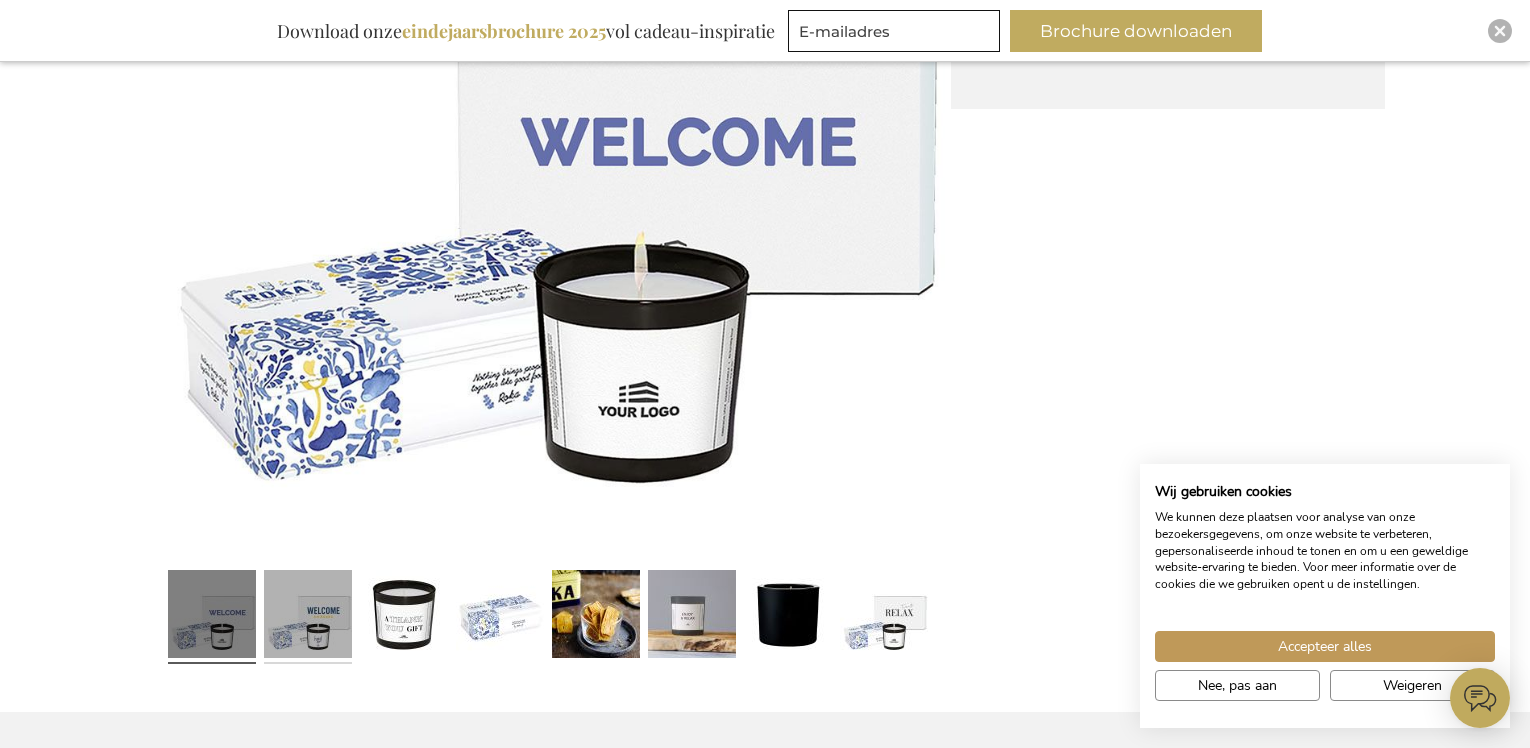 click at bounding box center [308, 617] 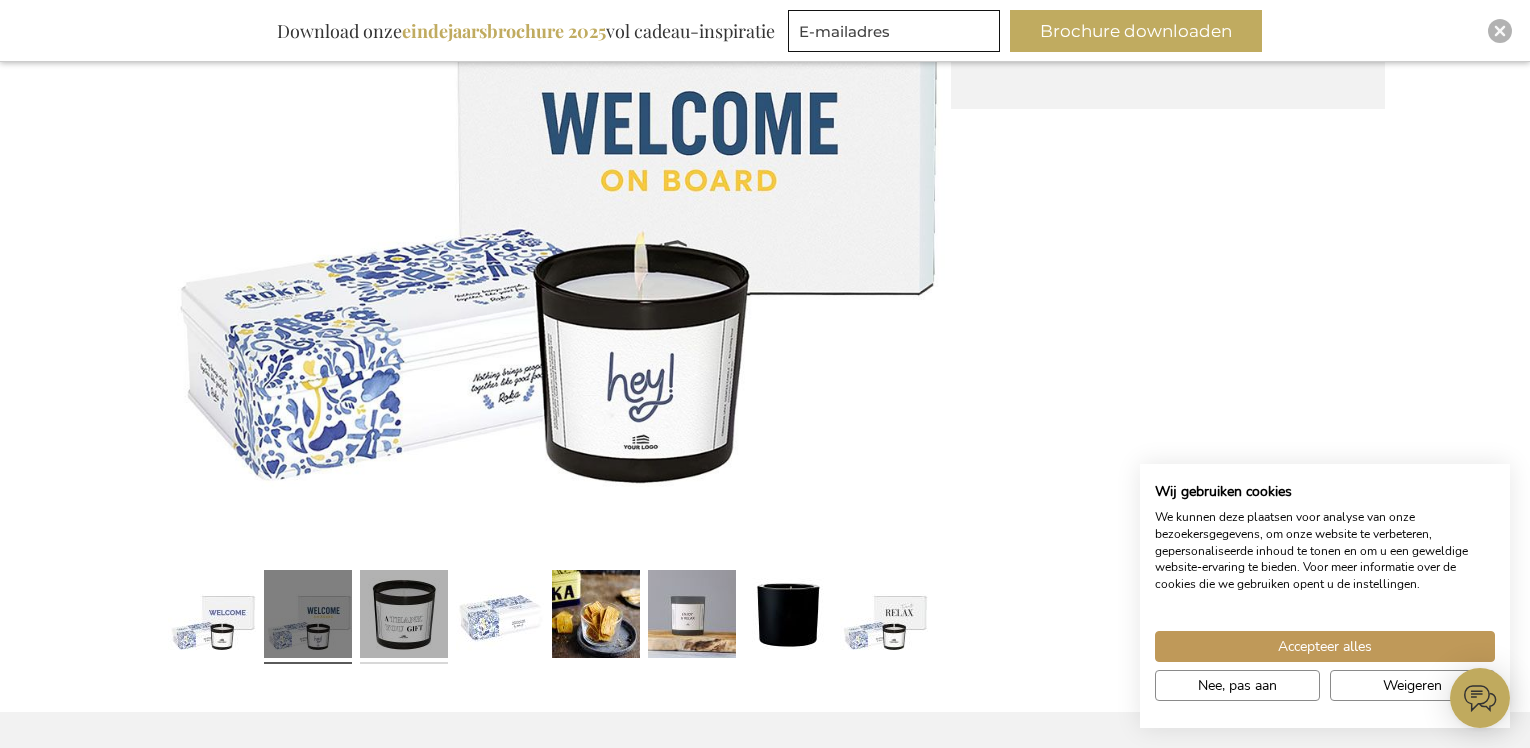 click at bounding box center (404, 617) 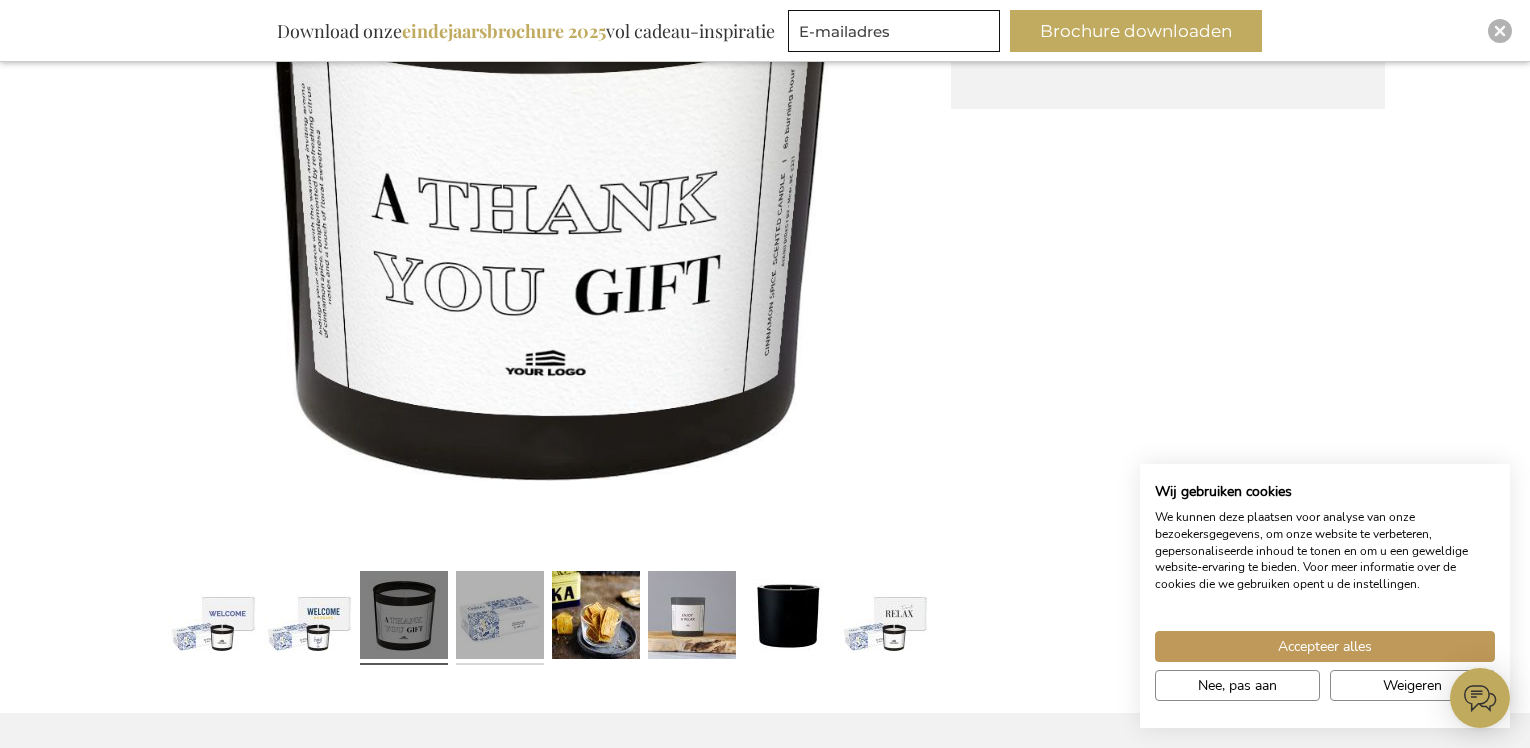 click at bounding box center [500, 618] 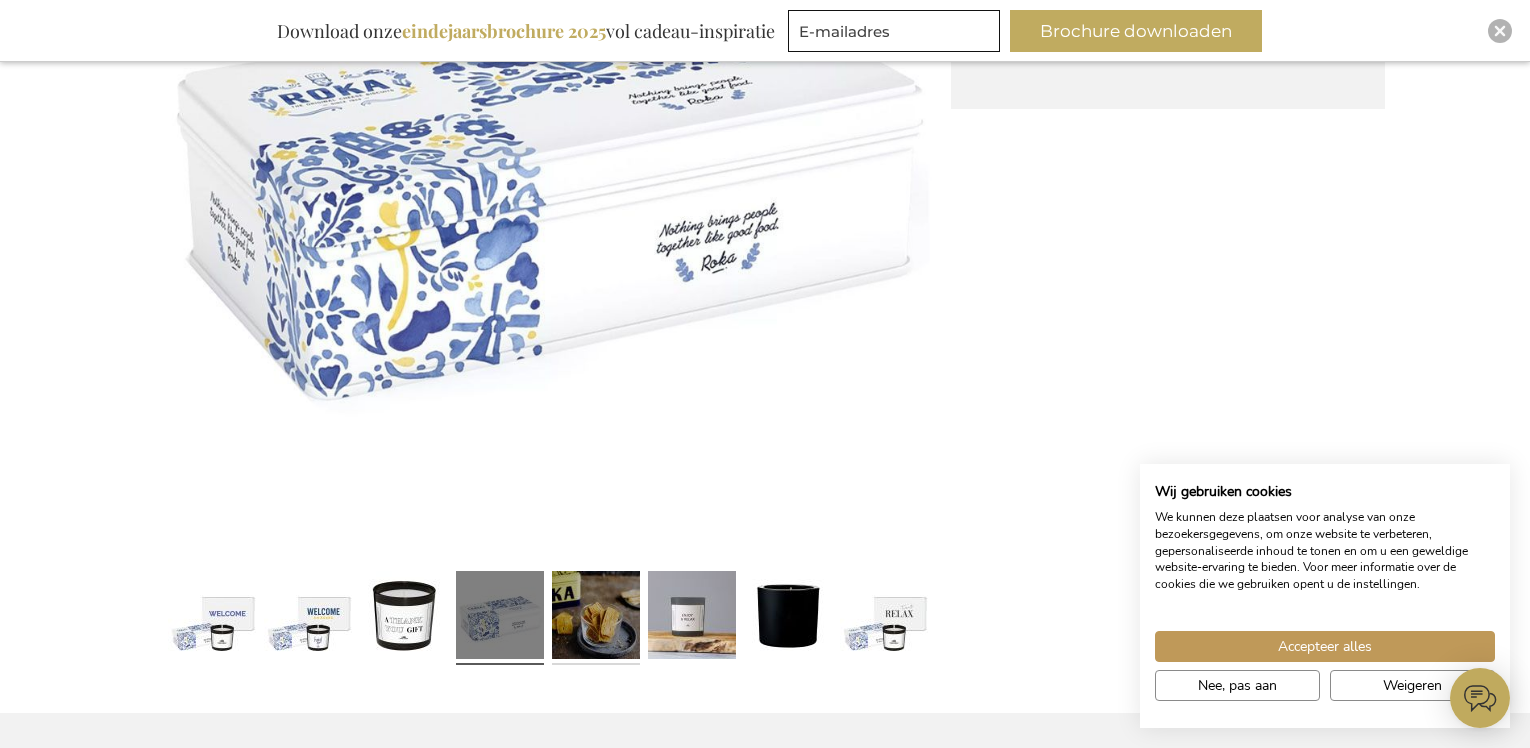 click at bounding box center (596, 618) 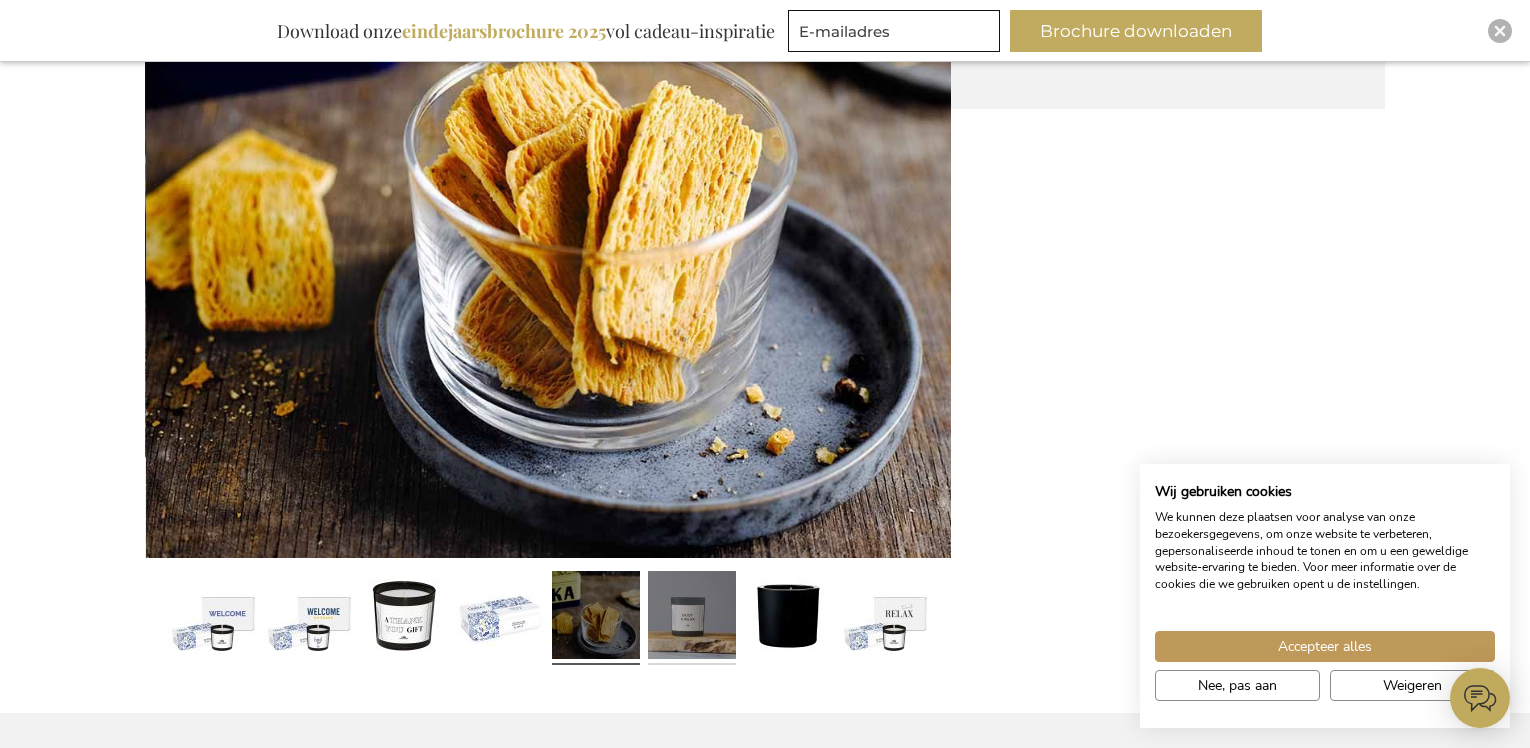 click at bounding box center [692, 618] 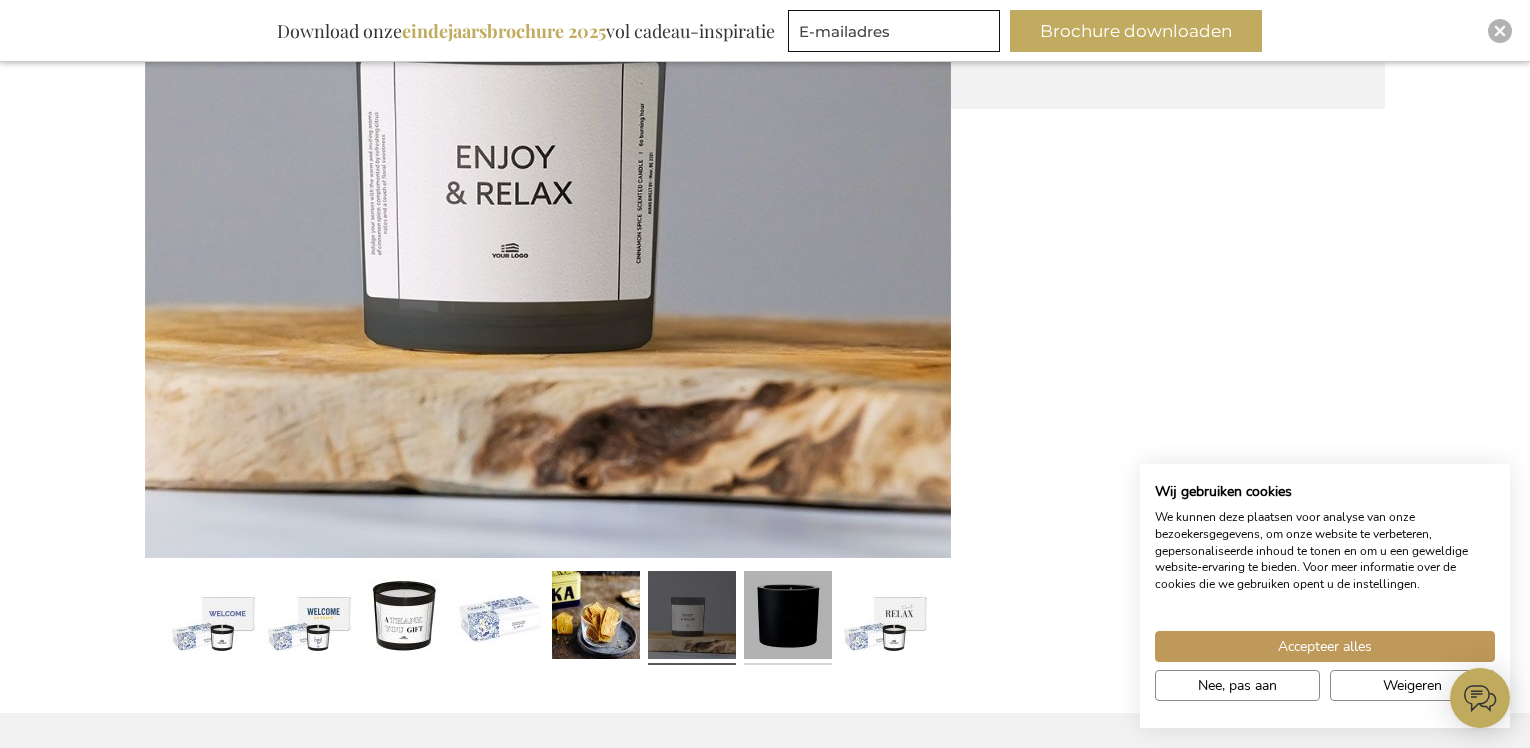 click at bounding box center (788, 618) 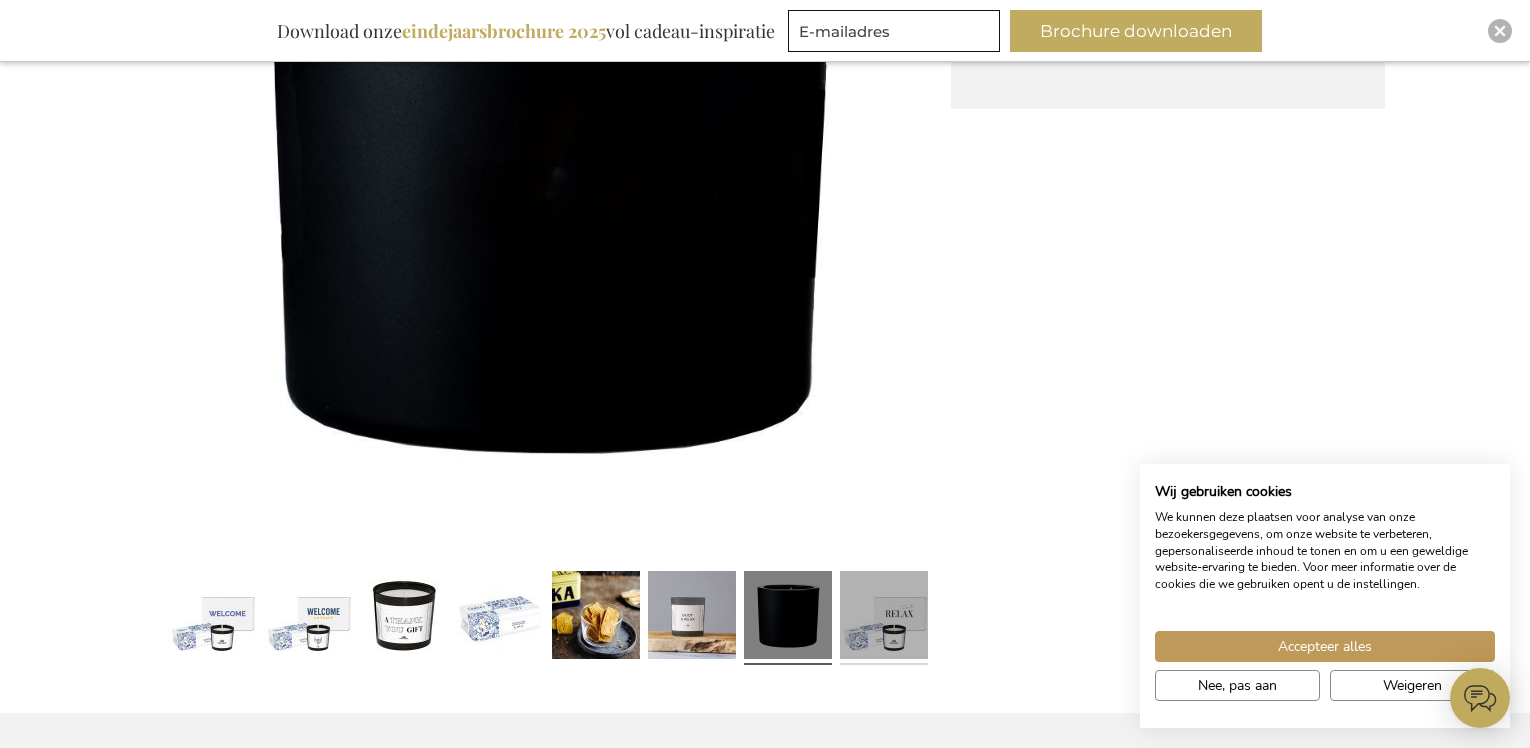 click at bounding box center [884, 618] 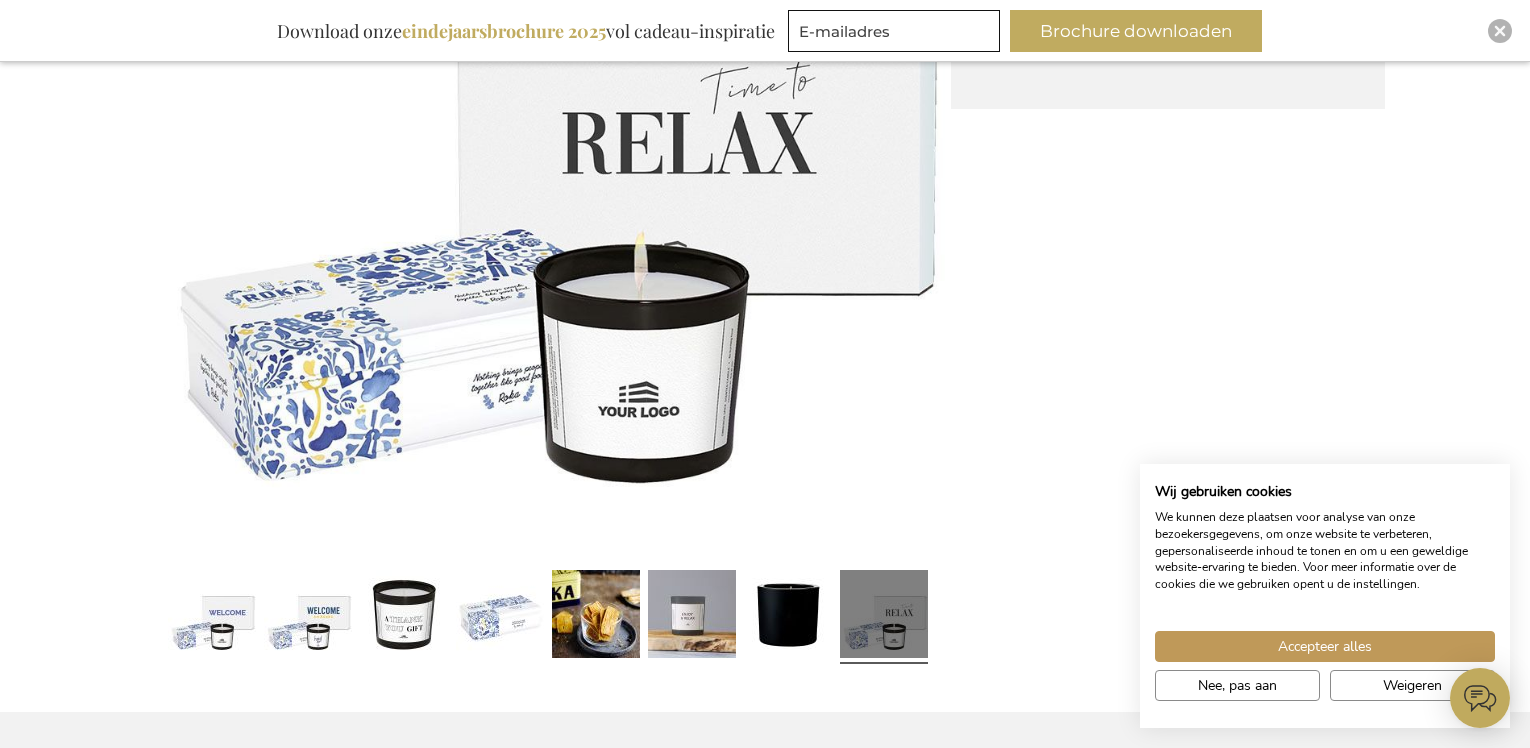 scroll, scrollTop: 0, scrollLeft: 0, axis: both 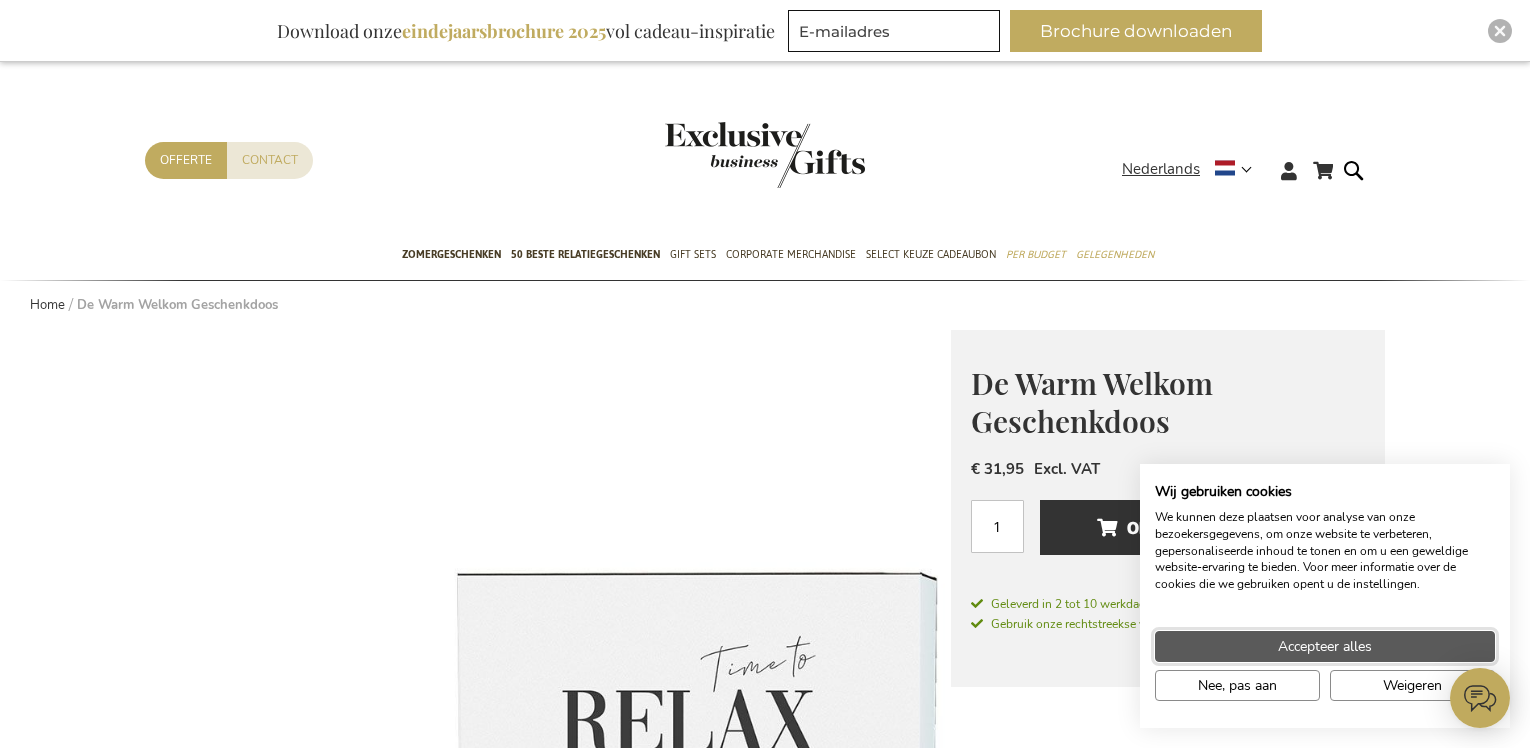 click on "Accepteer alles" at bounding box center [1325, 646] 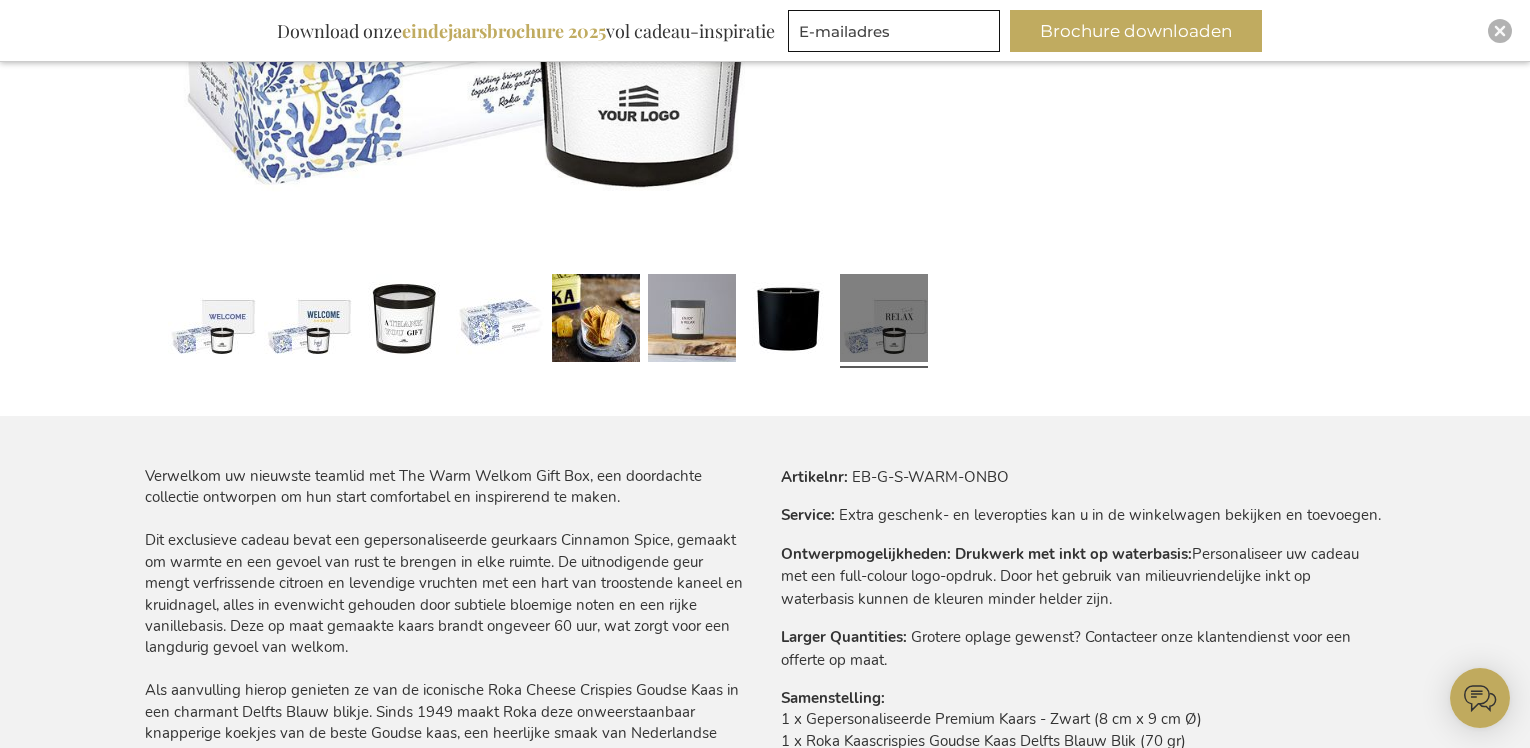 scroll, scrollTop: 1041, scrollLeft: 0, axis: vertical 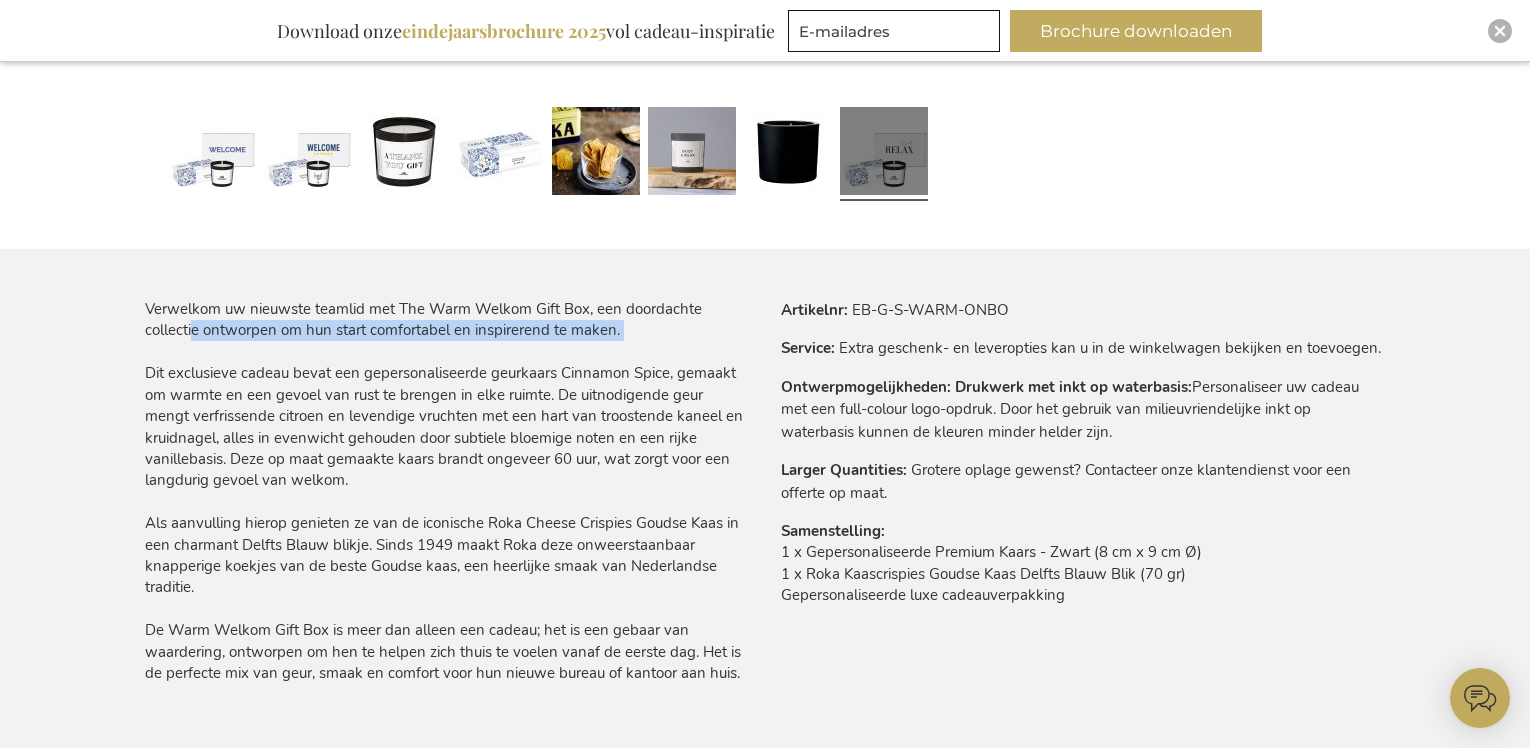 drag, startPoint x: 191, startPoint y: 332, endPoint x: 536, endPoint y: 342, distance: 345.1449 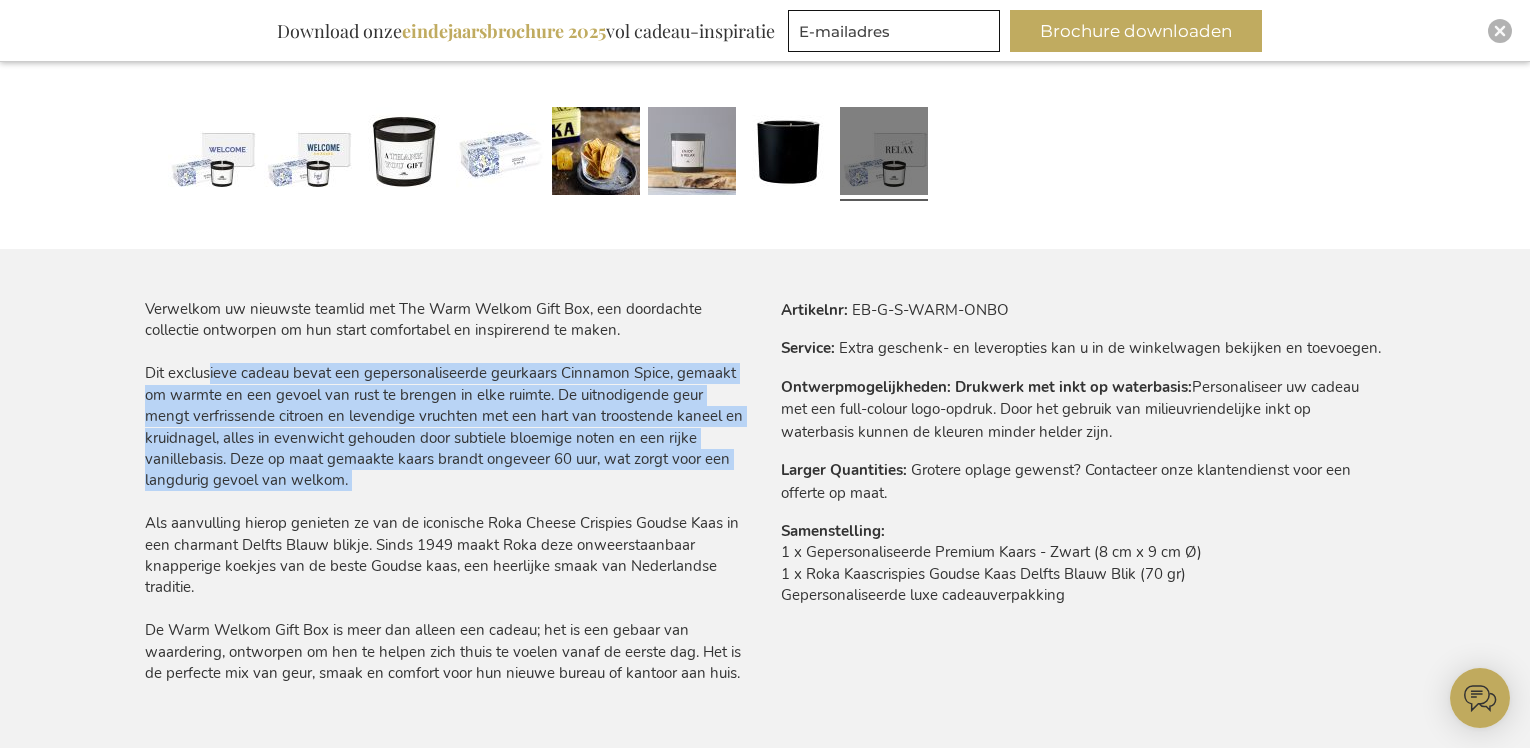 drag, startPoint x: 211, startPoint y: 372, endPoint x: 534, endPoint y: 488, distance: 343.19818 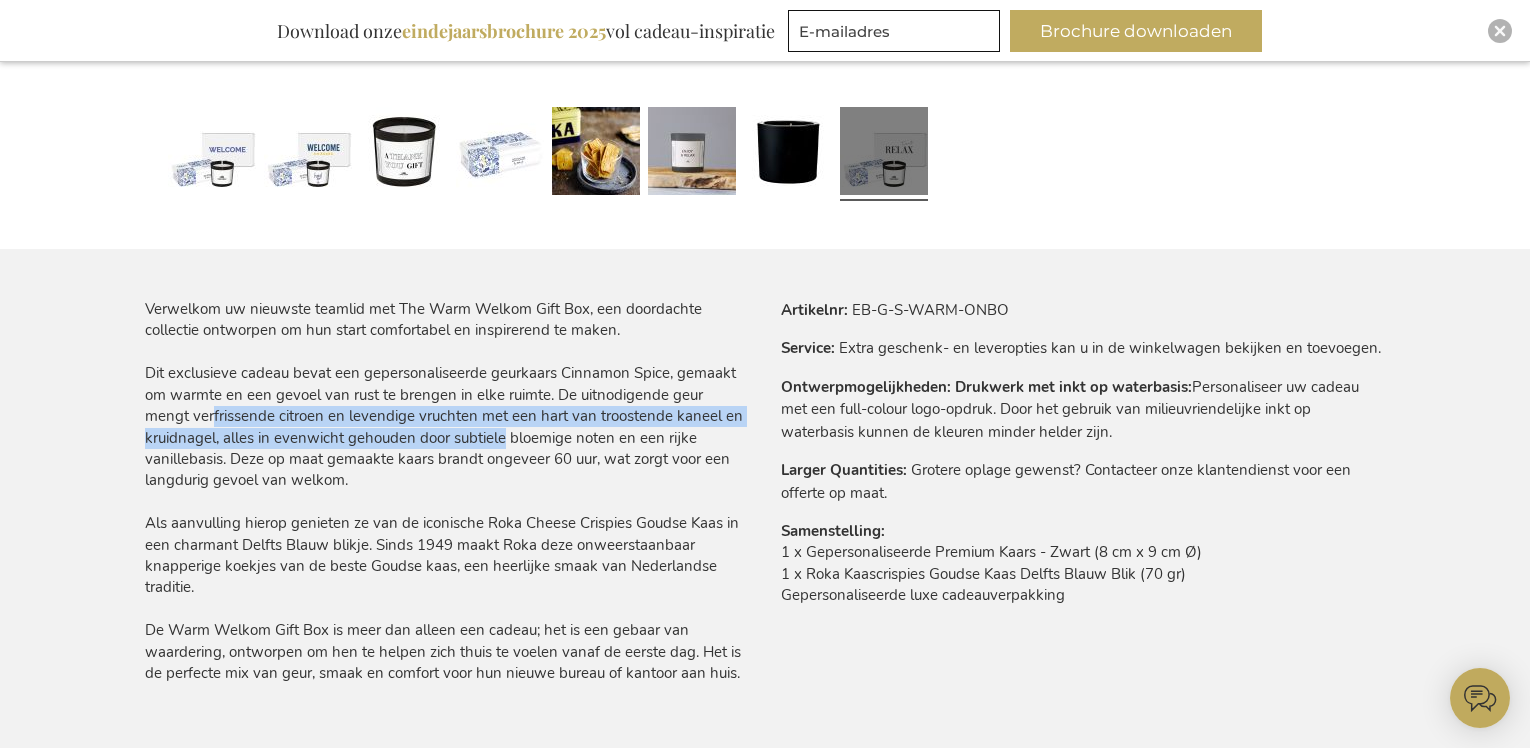 drag, startPoint x: 168, startPoint y: 420, endPoint x: 504, endPoint y: 431, distance: 336.18002 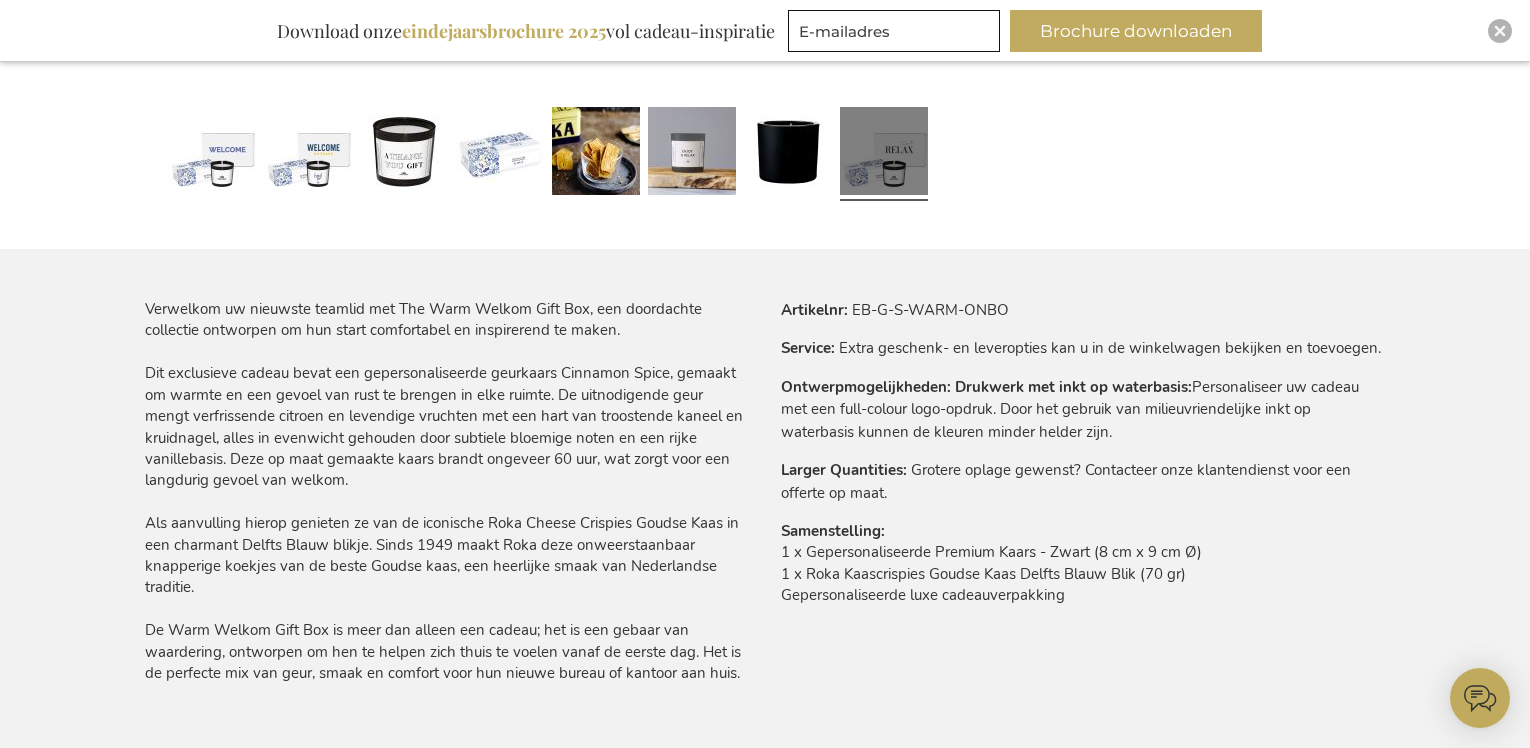 click on "Verwelkom uw nieuwste teamlid met The Warm Welkom Gift Box, een doordachte collectie ontworpen om hun start comfortabel en inspirerend te maken. Dit exclusieve cadeau bevat een gepersonaliseerde geurkaars Cinnamon Spice, gemaakt om warmte en een gevoel van rust te brengen in elke ruimte. De uitnodigende geur mengt verfrissende citroen en levendige vruchten met een hart van troostende kaneel en kruidnagel, alles in evenwicht gehouden door subtiele bloemige noten en een rijke vanillebasis. Deze op maat gemaakte kaars brandt ongeveer 60 uur, wat zorgt voor een langdurig gevoel van welkom. Als aanvulling hierop genieten ze van de iconische Roka Cheese Crispies Goudse Kaas in een charmant Delfts Blauw blikje. Sinds 1949 maakt Roka deze onweerstaanbaar knapperige koekjes van de beste Goudse kaas, een heerlijke smaak van Nederlandse traditie." at bounding box center [447, 492] 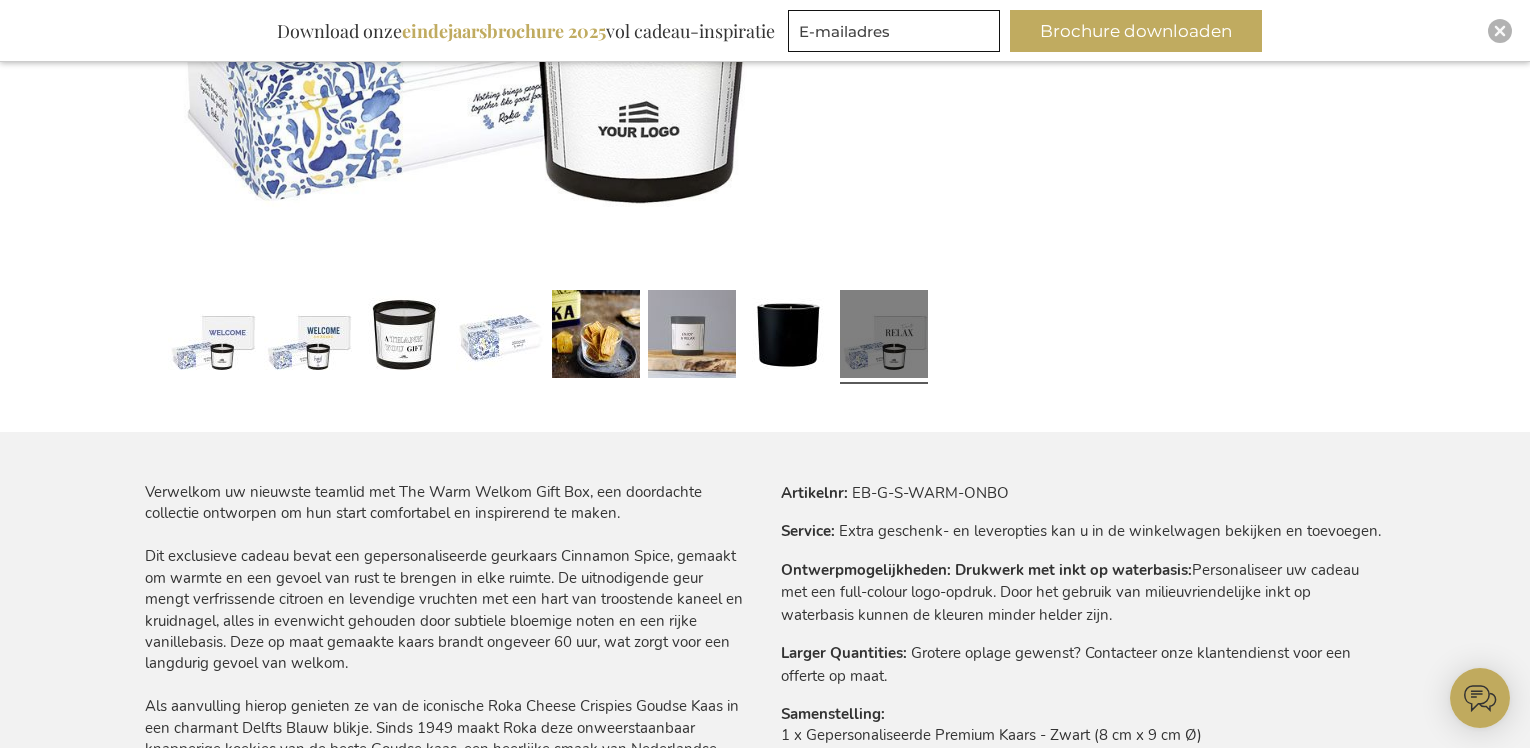 scroll, scrollTop: 0, scrollLeft: 0, axis: both 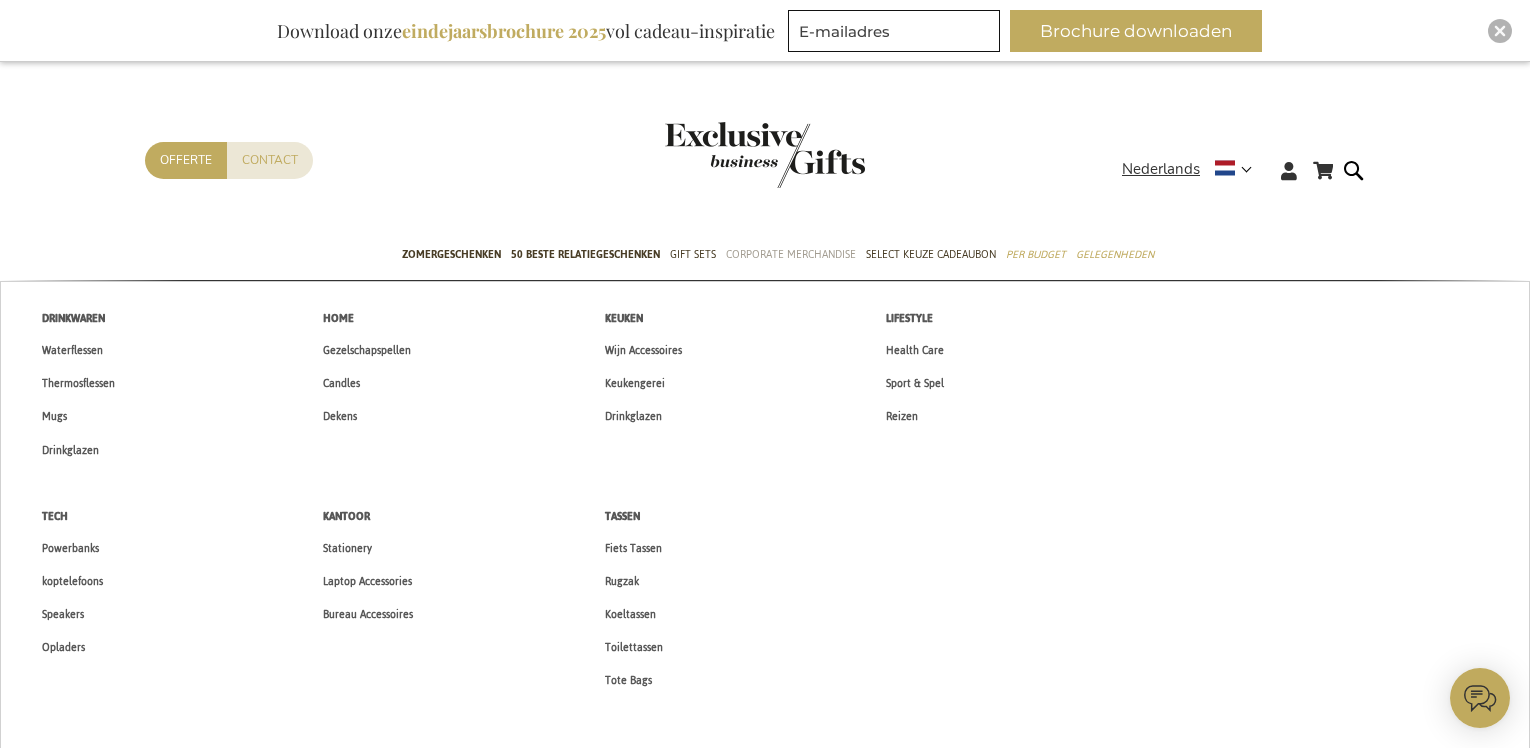 click on "Corporate Merchandise" at bounding box center (791, 254) 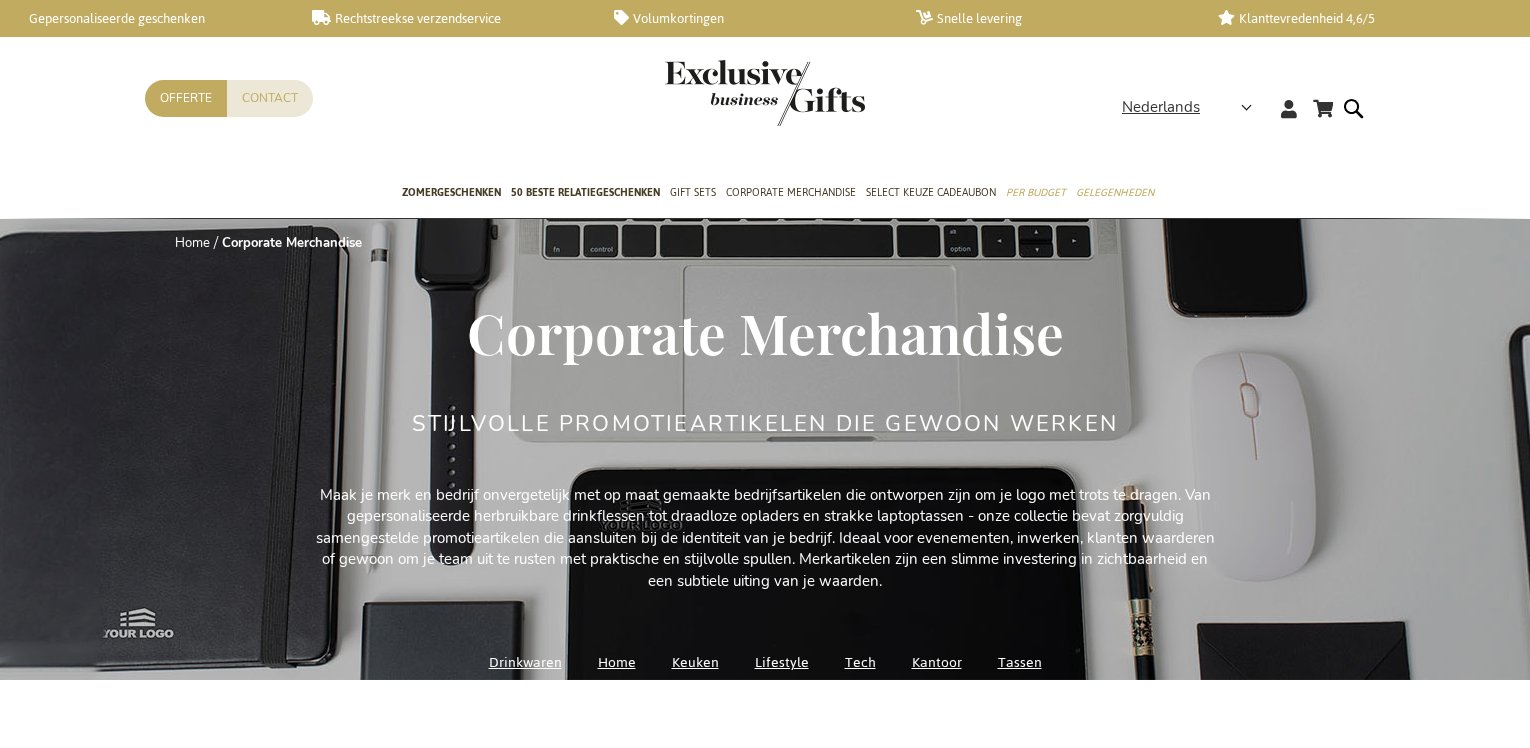 scroll, scrollTop: 0, scrollLeft: 0, axis: both 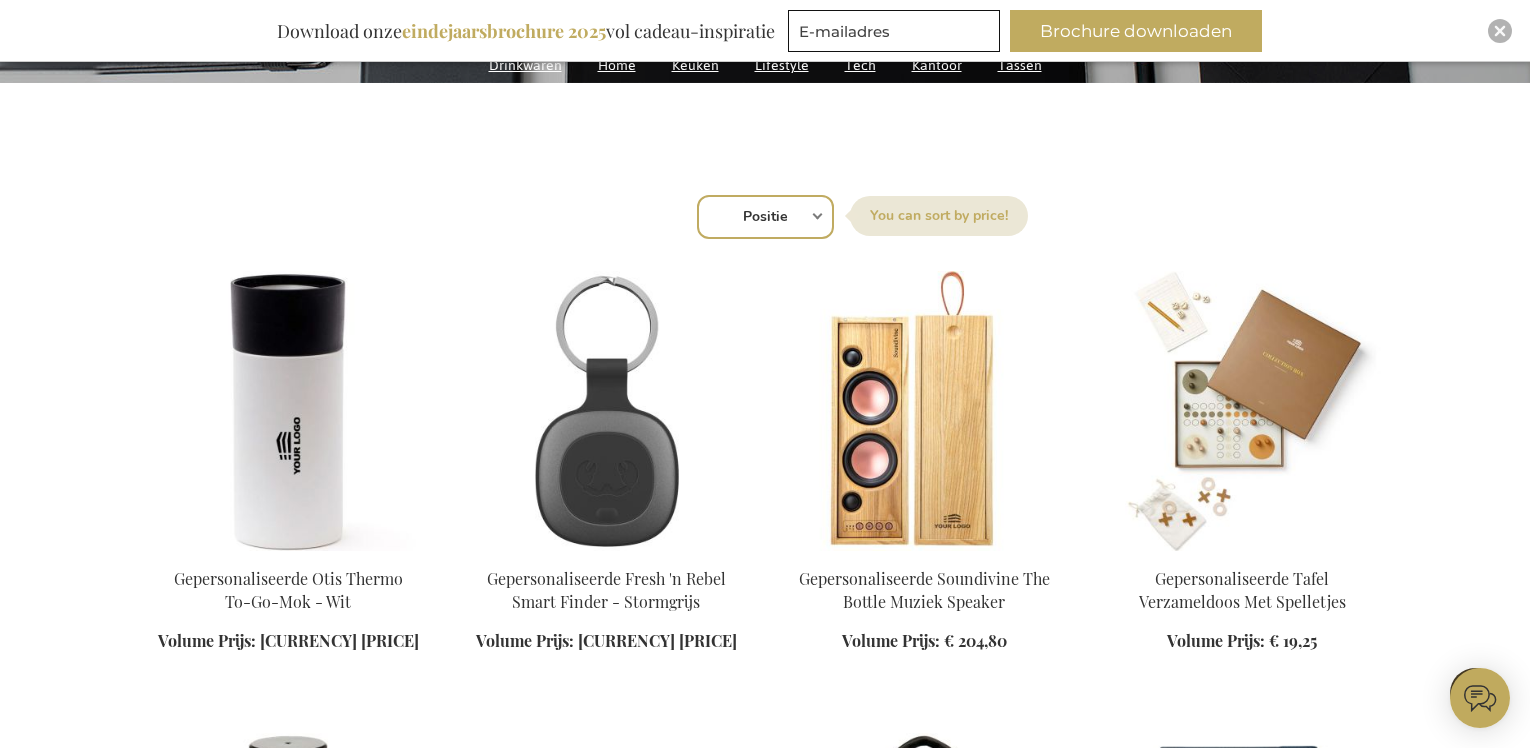click at bounding box center (606, 411) 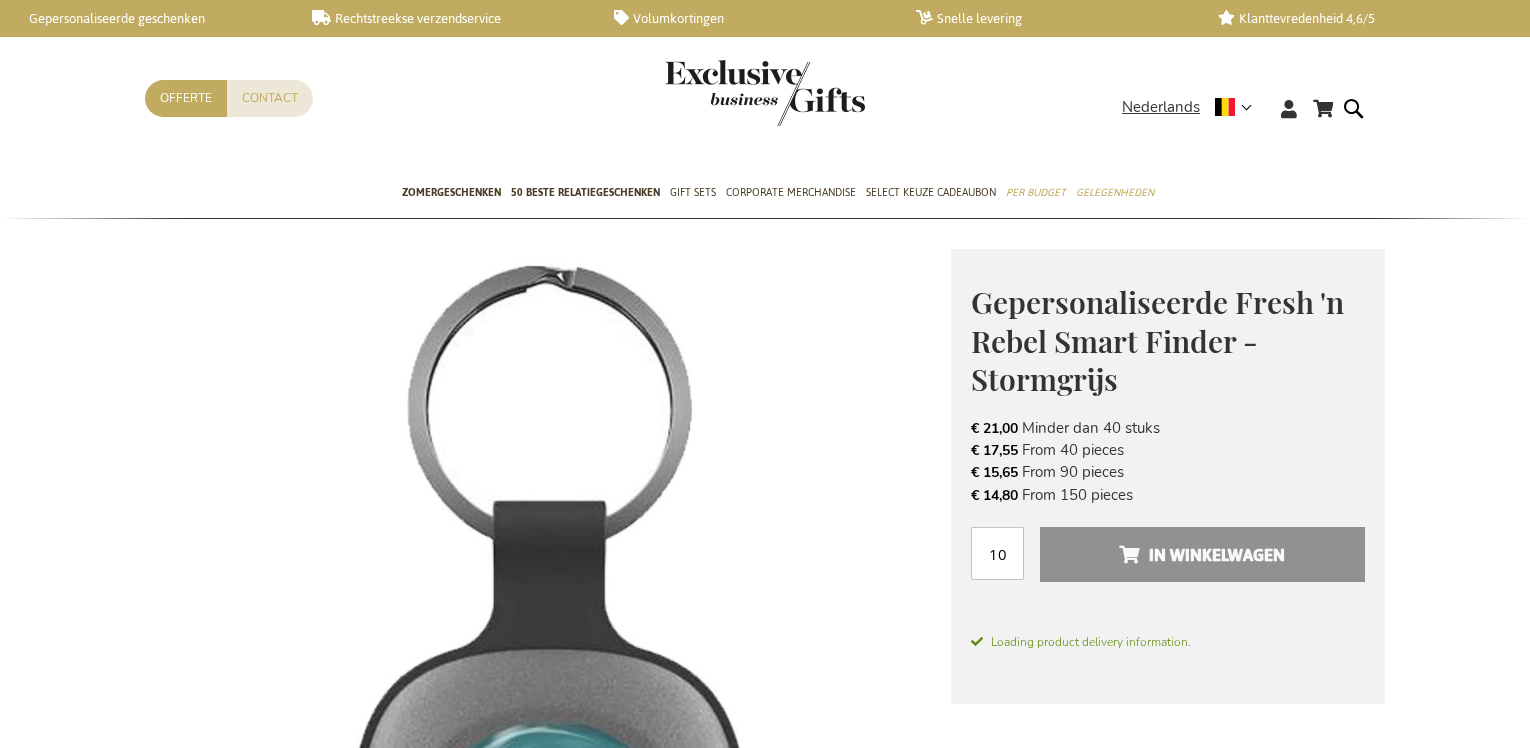 scroll, scrollTop: 0, scrollLeft: 0, axis: both 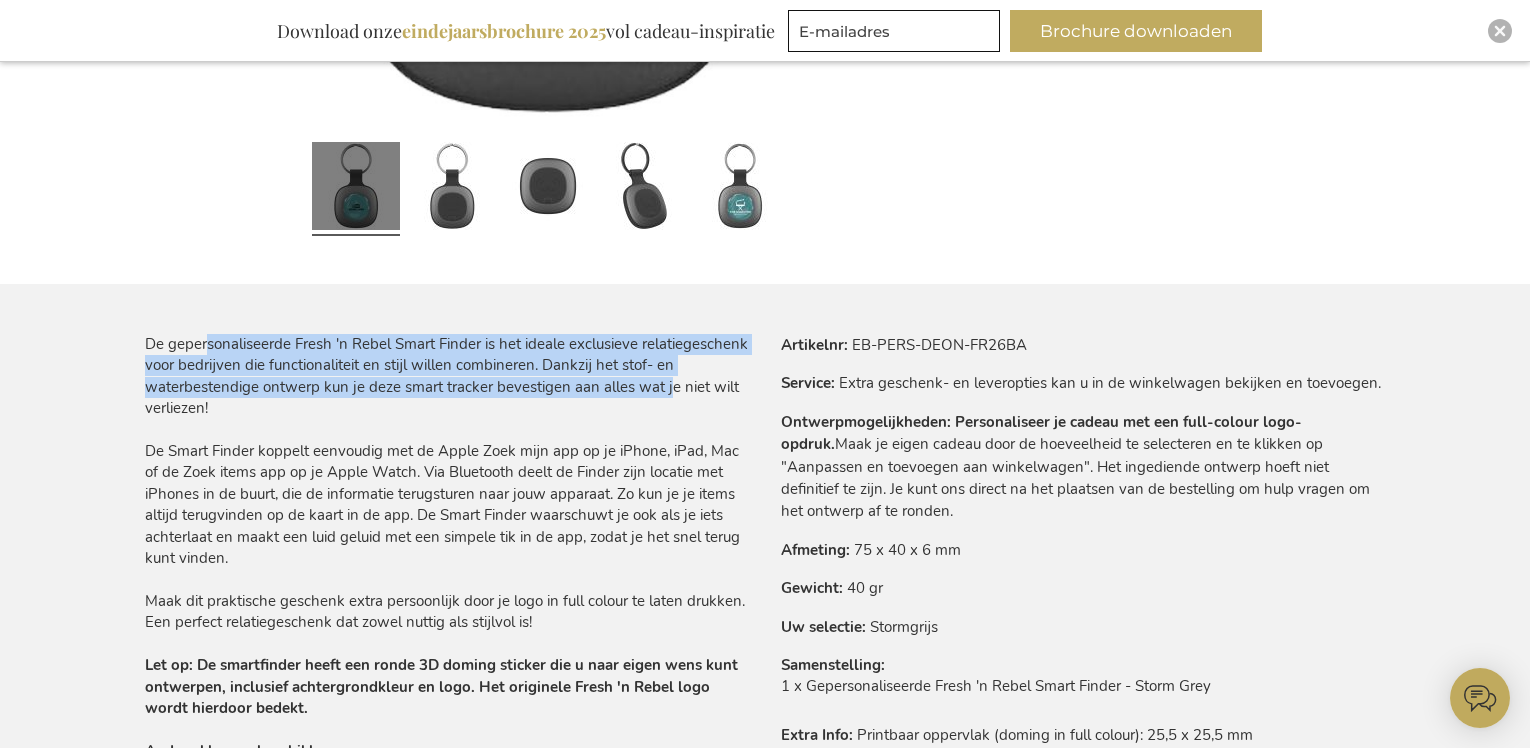 drag, startPoint x: 206, startPoint y: 349, endPoint x: 725, endPoint y: 389, distance: 520.5391 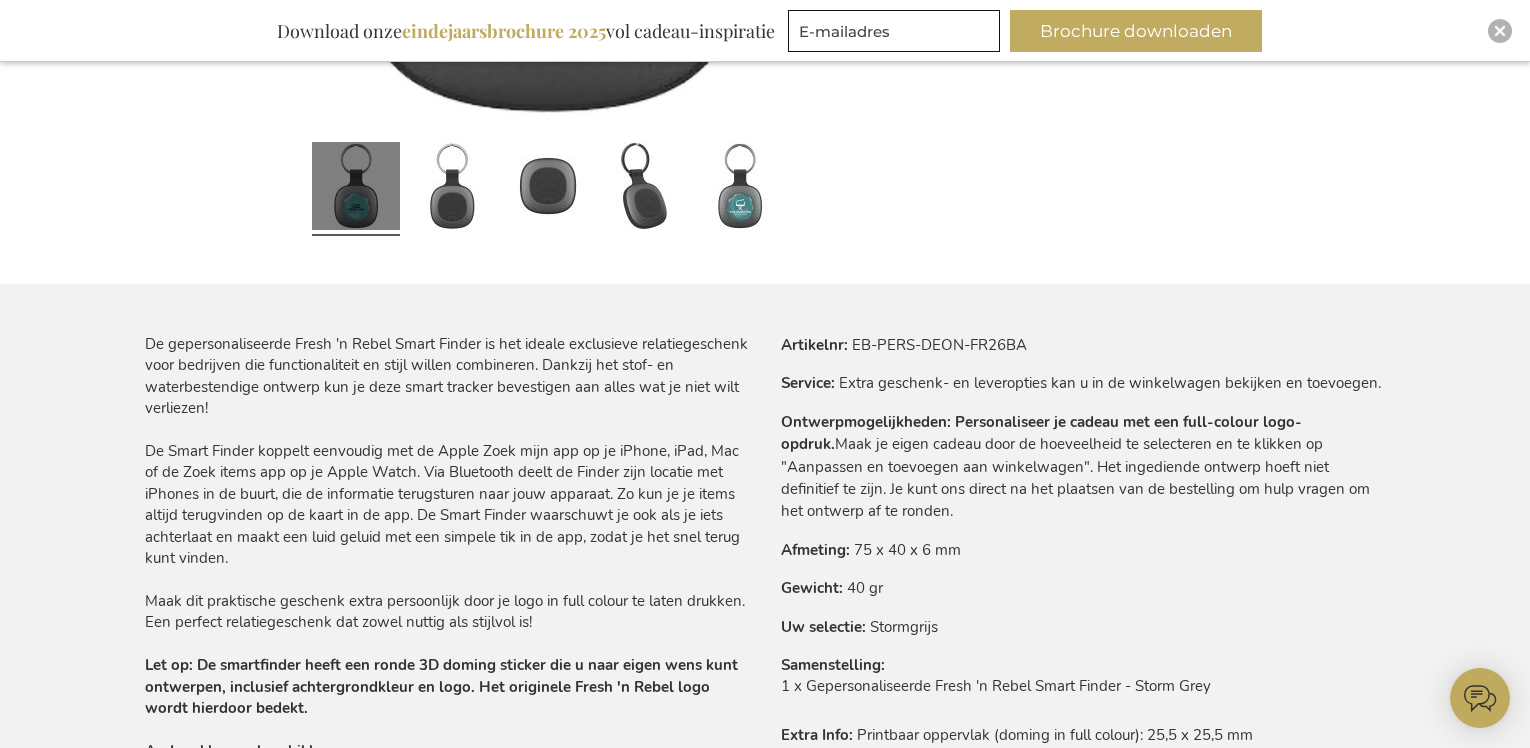 click on "De gepersonaliseerde Fresh 'n Rebel Smart Finder is het ideale exclusieve relatiegeschenk voor bedrijven die functionaliteit en stijl willen combineren. Dankzij het stof- en waterbestendige ontwerp kun je deze smart tracker bevestigen aan alles wat je niet wilt verliezen!
De Smart Finder koppelt eenvoudig met de Apple Zoek mijn app op je iPhone, iPad, Mac of de Zoek items app op je Apple Watch. Via Bluetooth deelt de Finder zijn locatie met iPhones in de buurt, die de informatie terugsturen naar jouw apparaat. Zo kun je je items altijd terugvinden op de kaart in de app. De Smart Finder waarschuwt je ook als je iets achterlaat en maakt een luid geluid met een simpele tik in de app, zodat je het snel terug kunt vinden.
Maak dit praktische geschenk extra persoonlijk door je logo in full colour te laten drukken. Een perfect relatiegeschenk dat zowel nuttig als stijlvol is!
Andere kleuren beschikbaar op aanvraag" at bounding box center (447, 548) 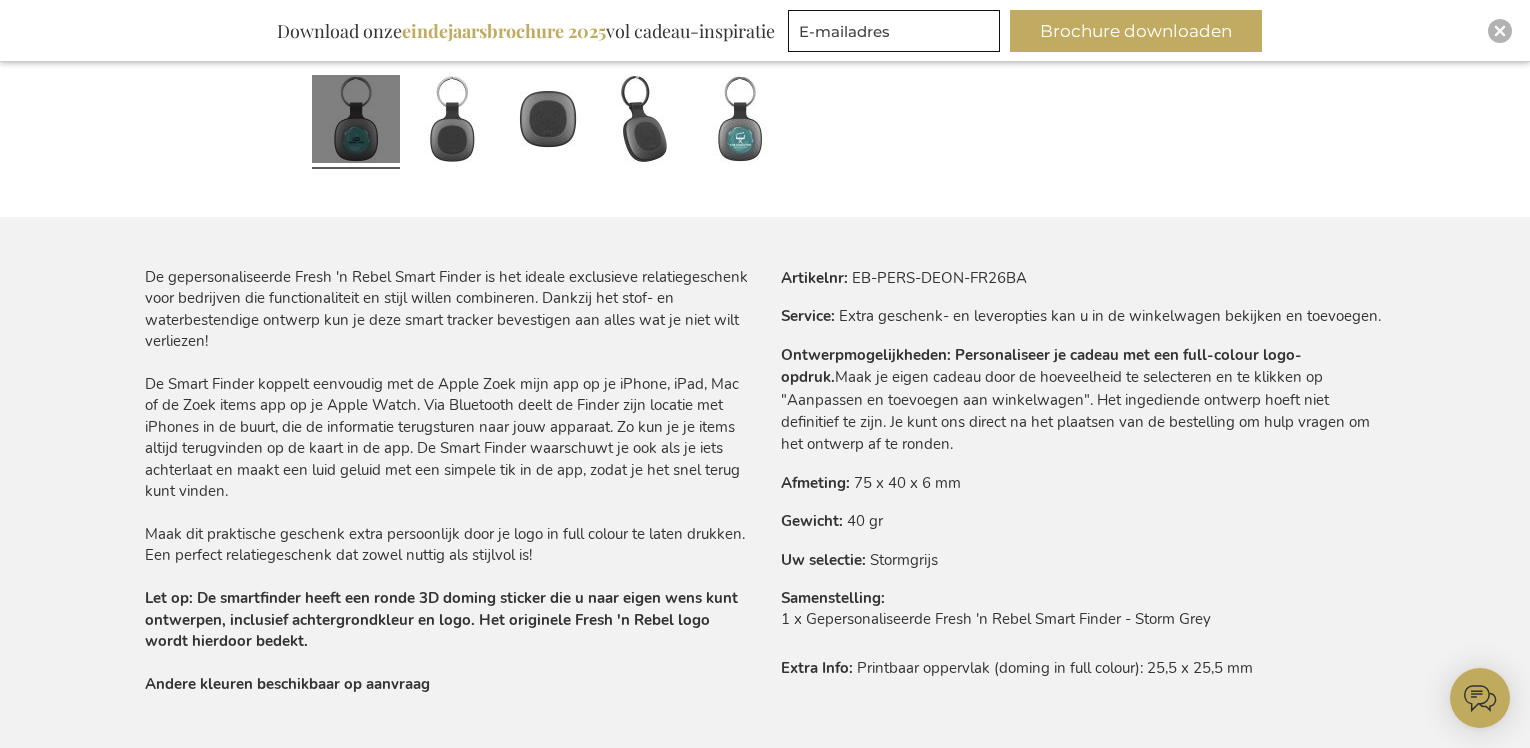 scroll, scrollTop: 655, scrollLeft: 0, axis: vertical 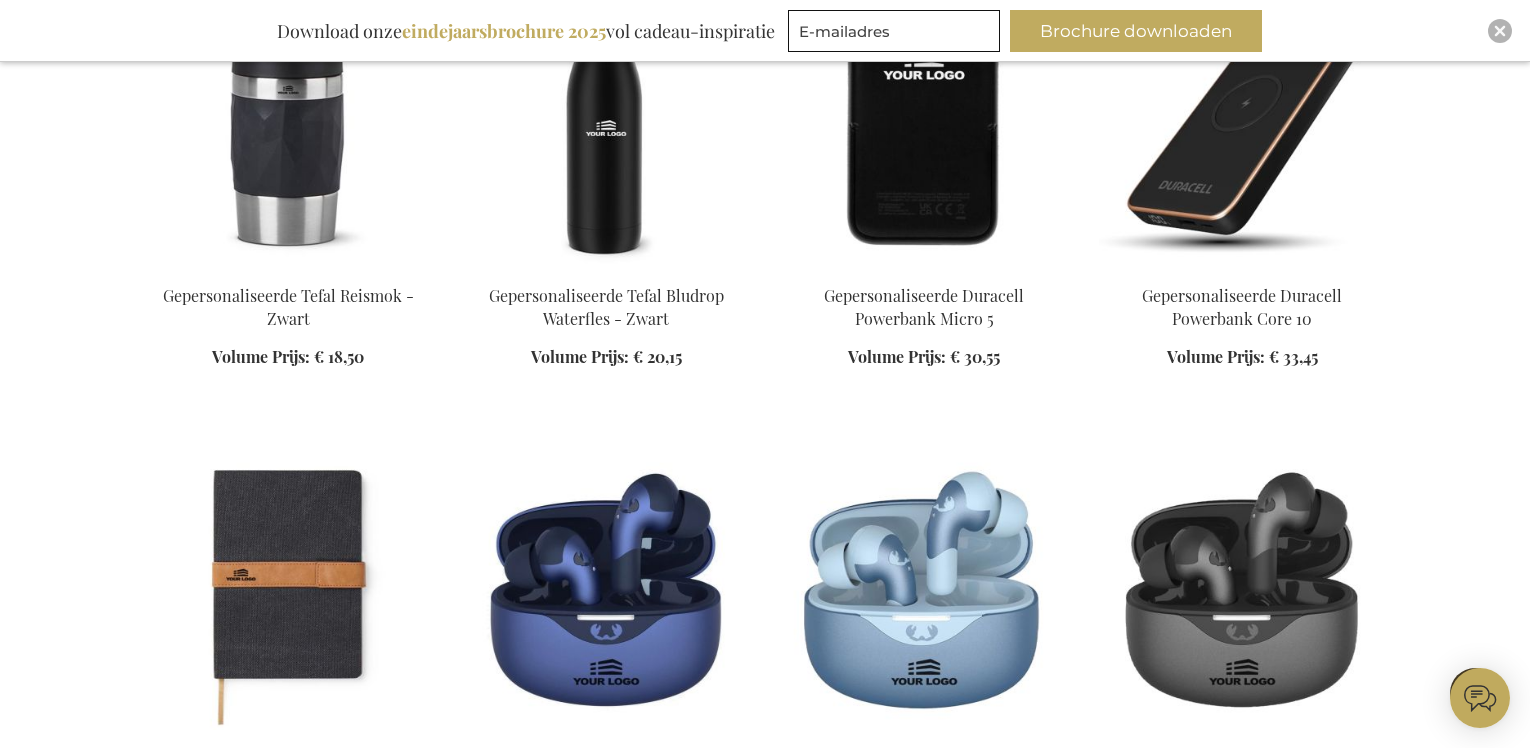 click at bounding box center (1242, 128) 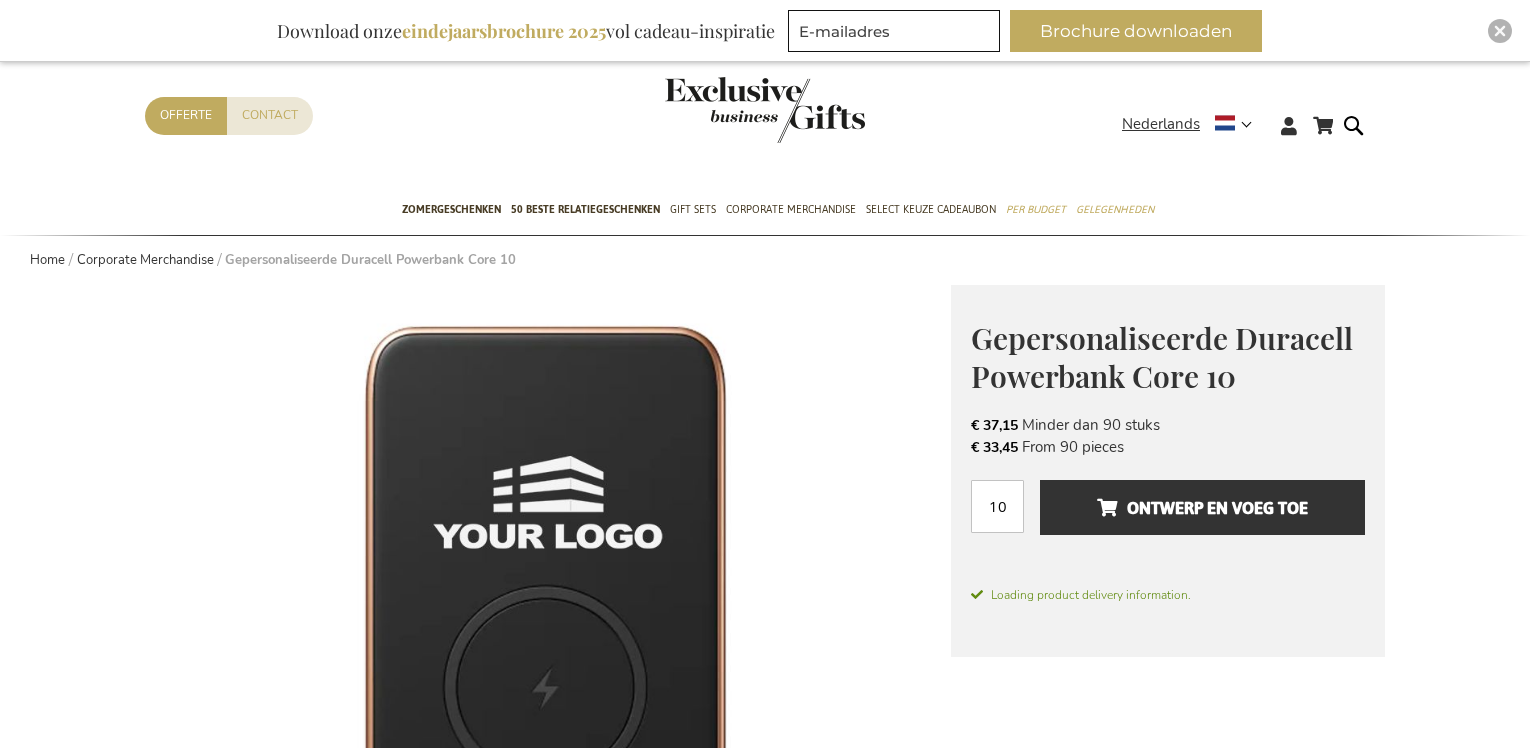 scroll, scrollTop: 391, scrollLeft: 0, axis: vertical 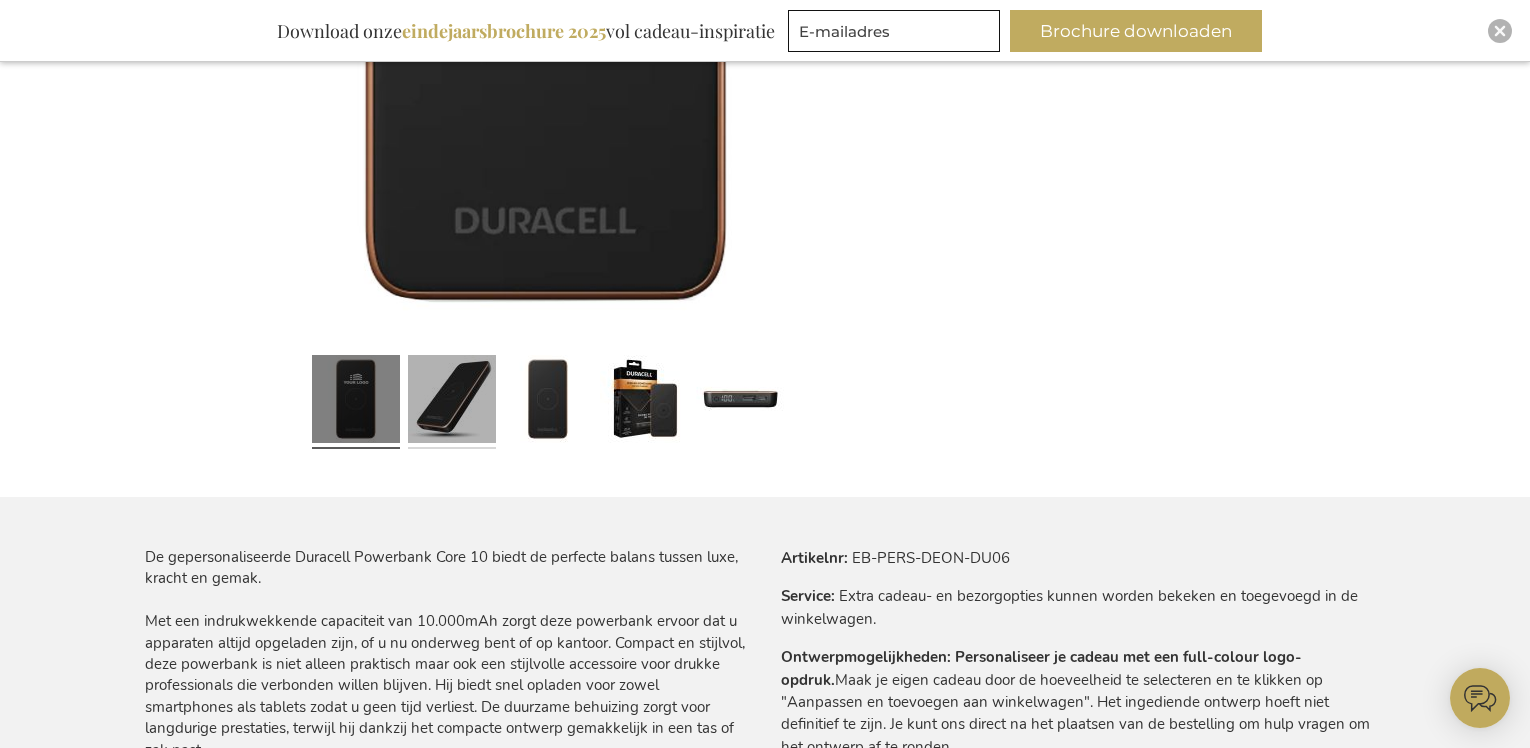 click at bounding box center (452, 402) 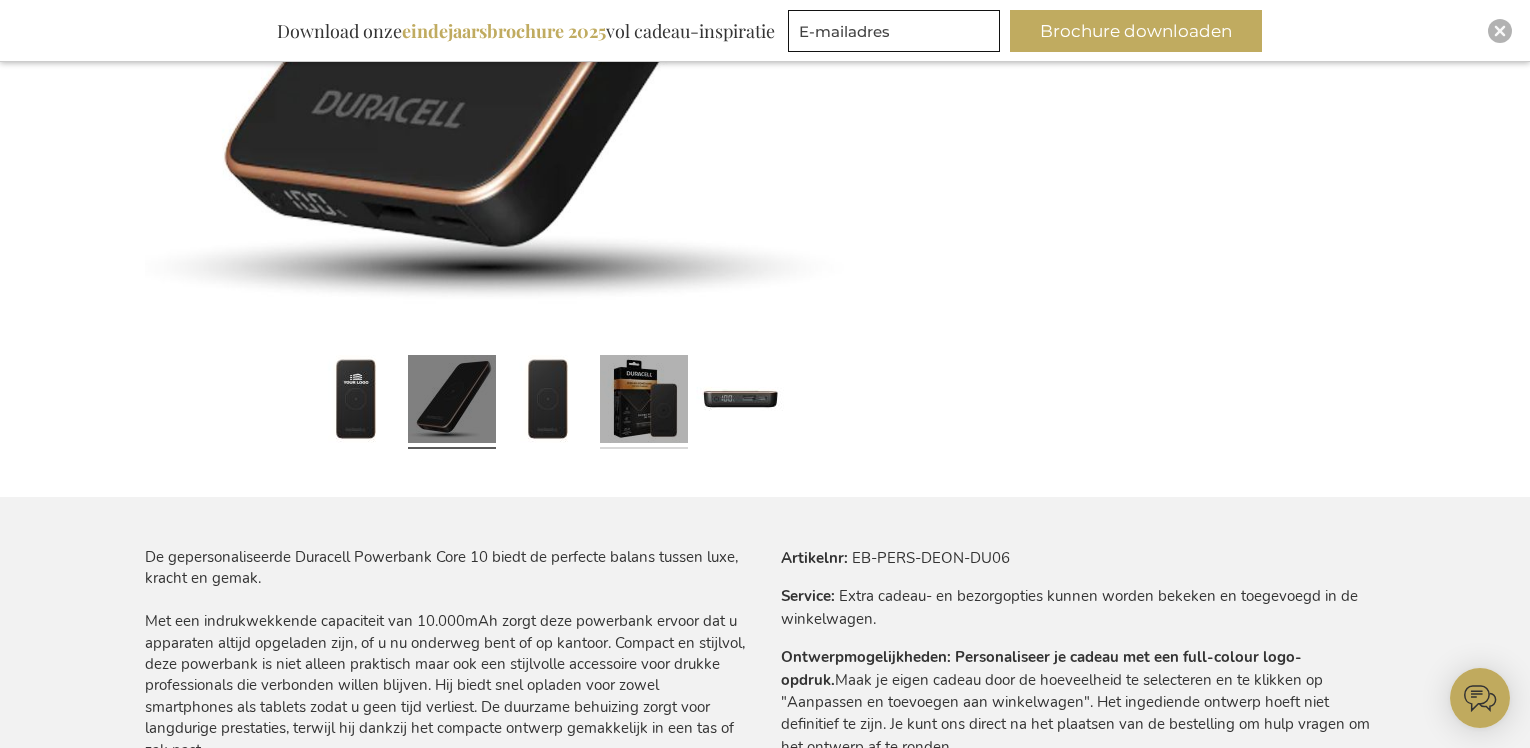 click at bounding box center [644, 402] 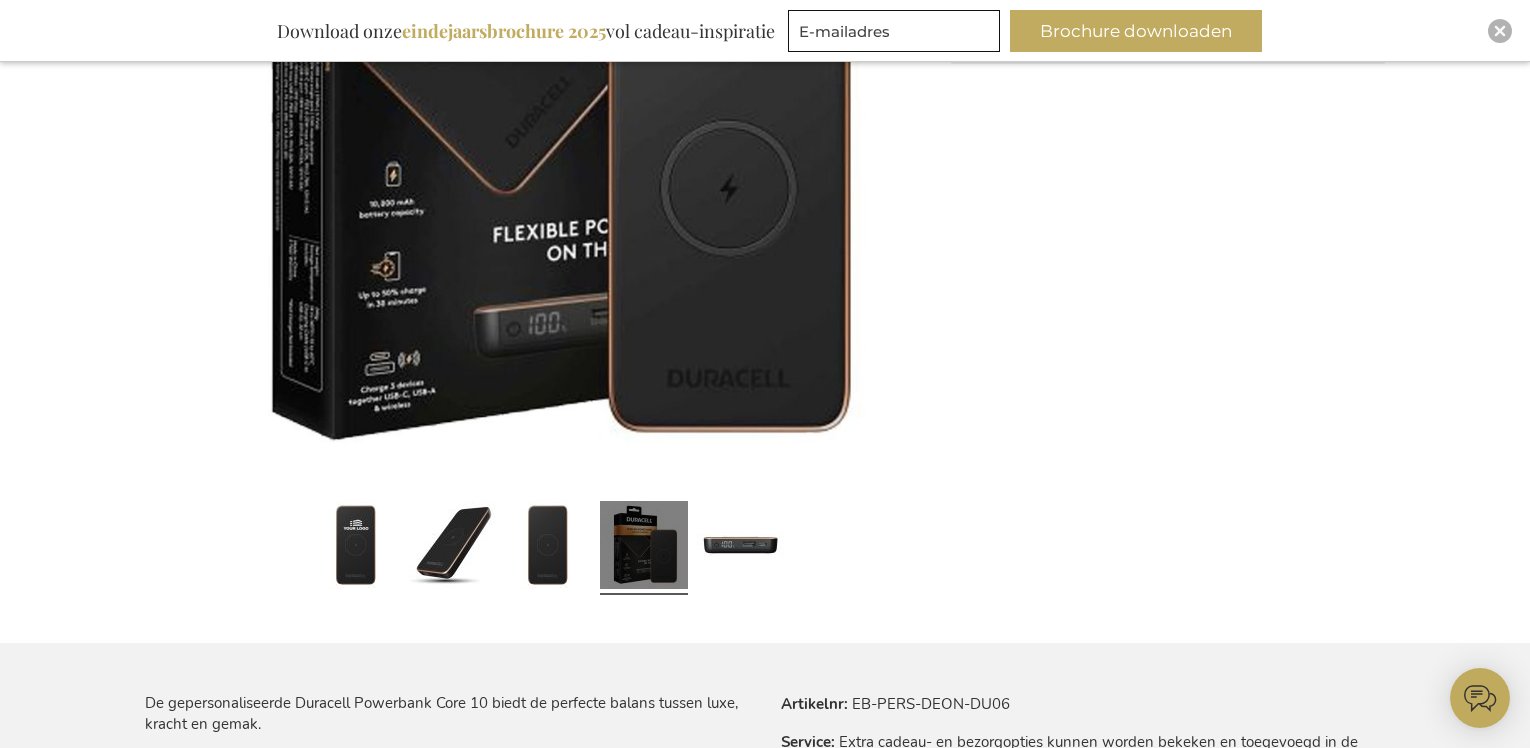 scroll, scrollTop: 484, scrollLeft: 0, axis: vertical 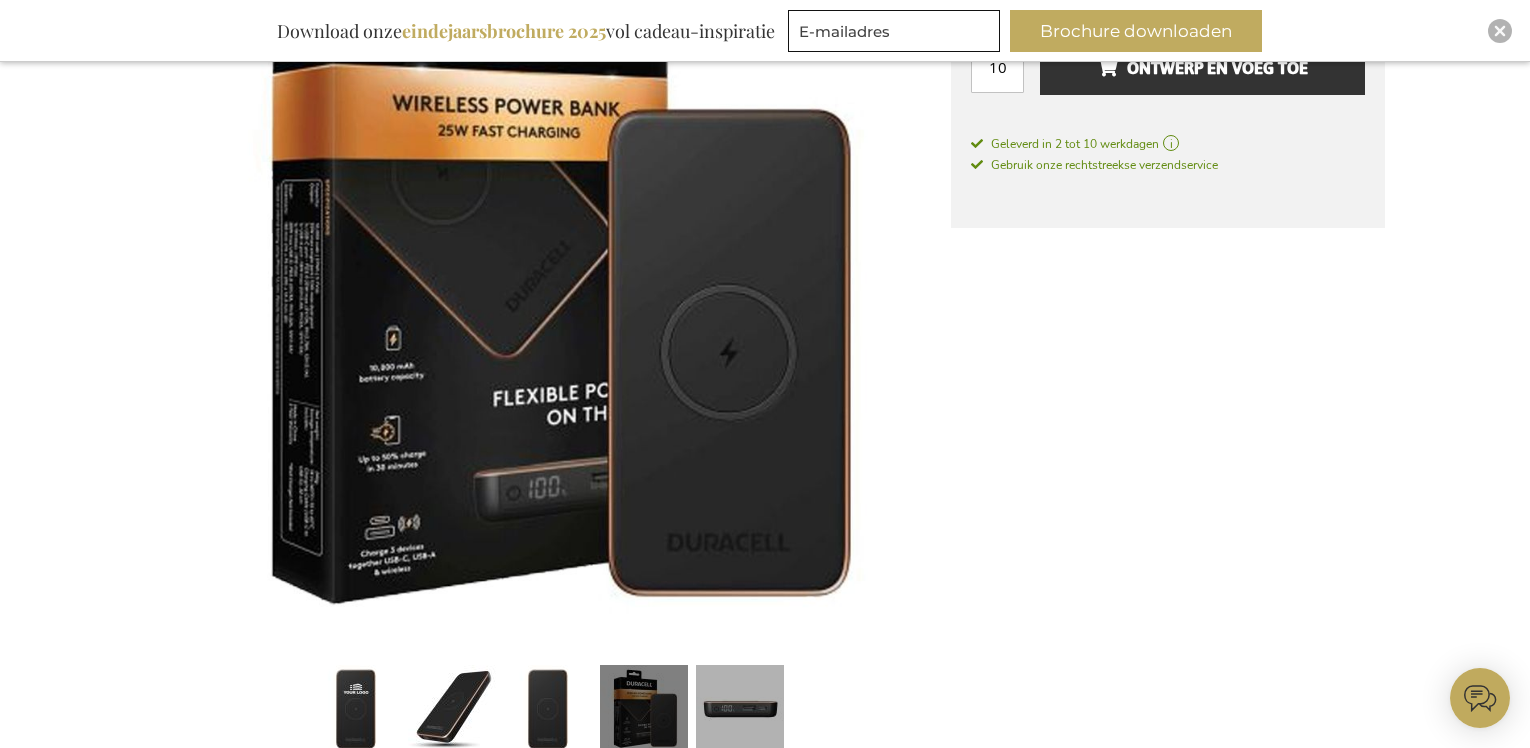 click at bounding box center [740, 712] 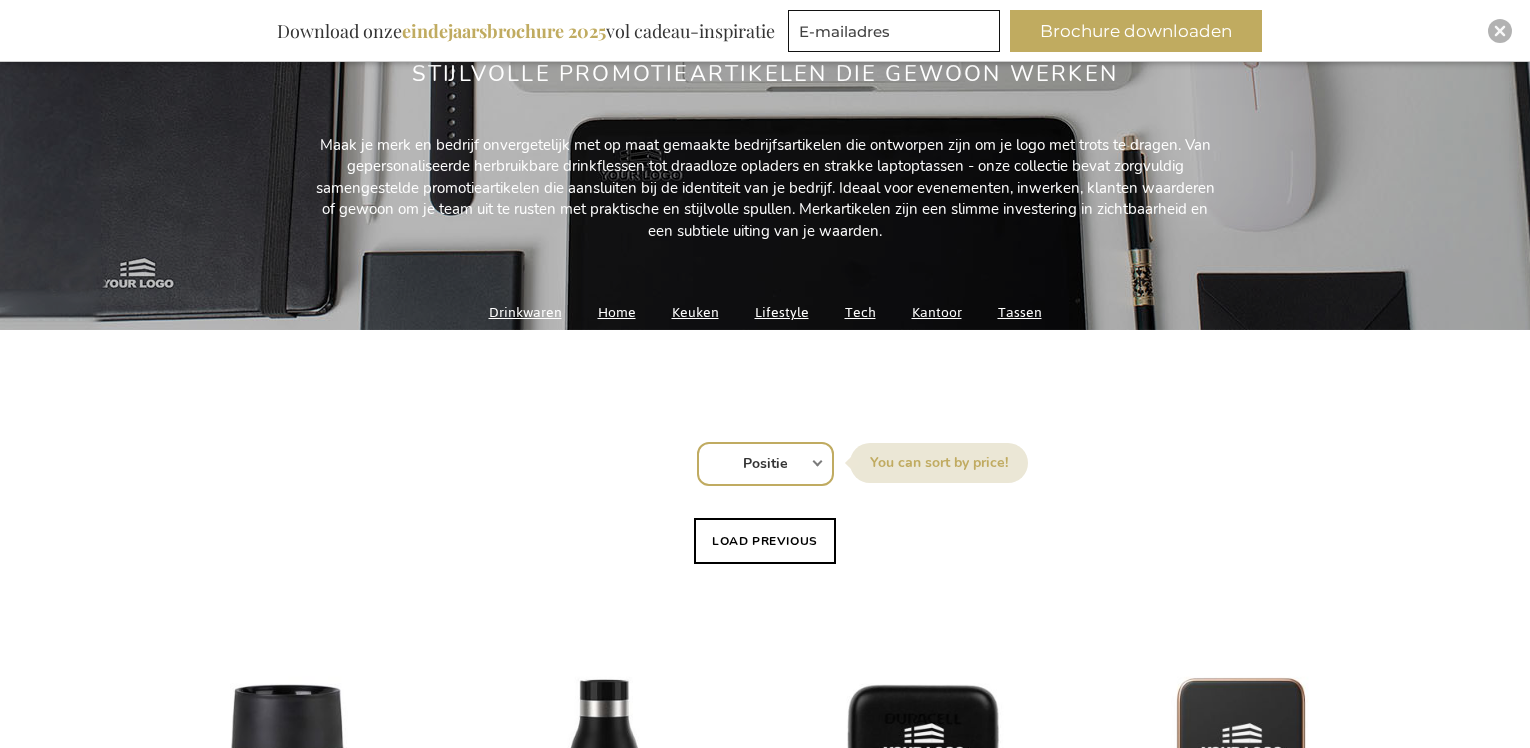scroll, scrollTop: 0, scrollLeft: 0, axis: both 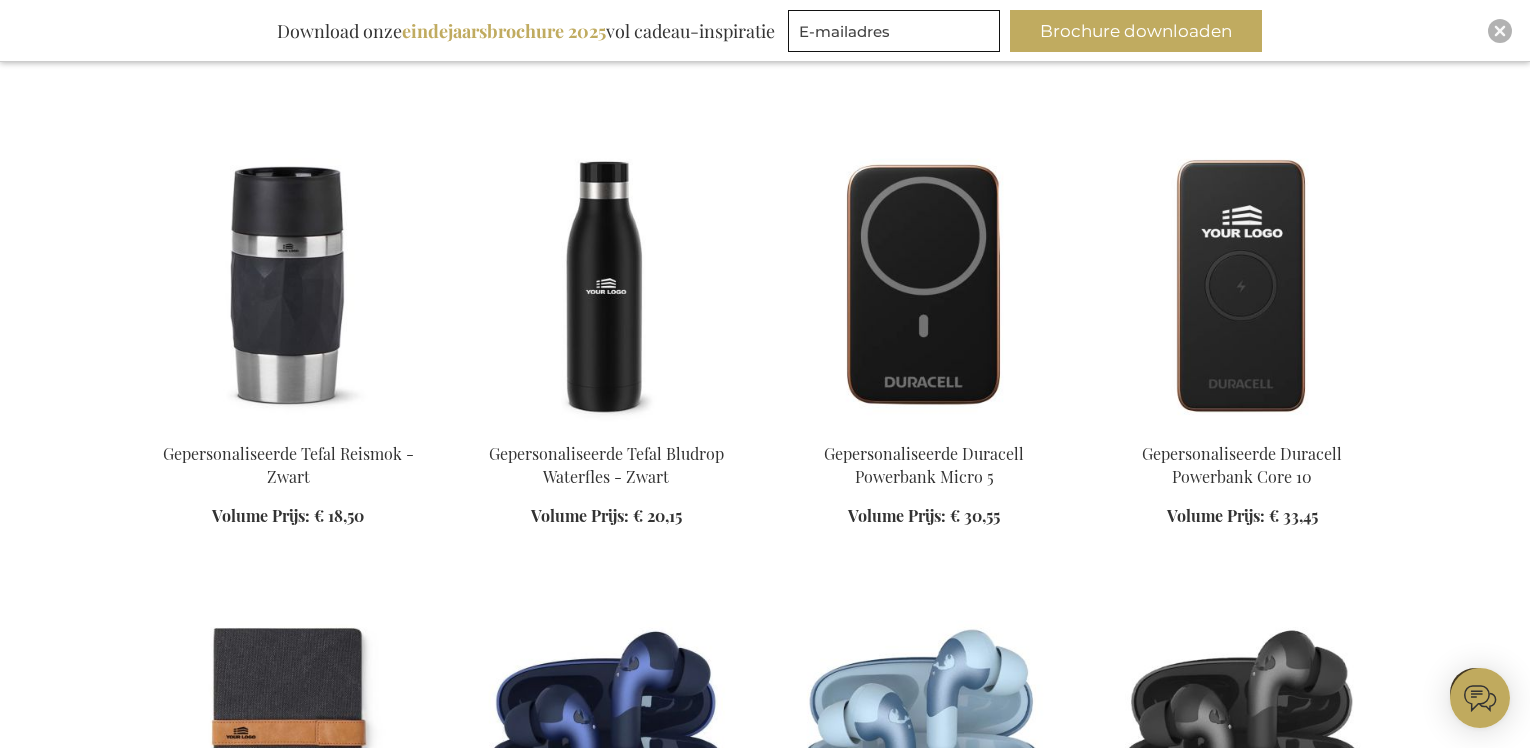 click at bounding box center (924, 286) 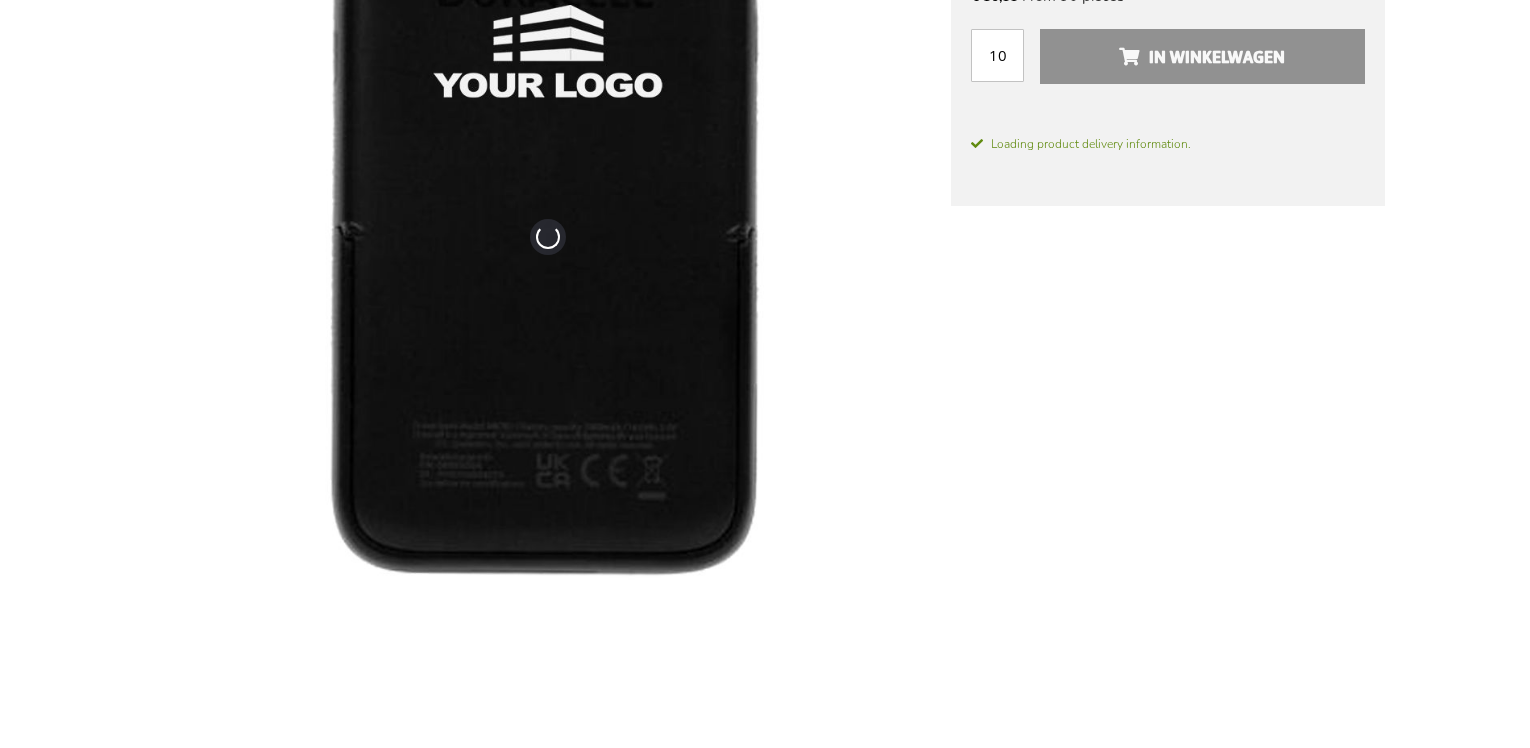 scroll, scrollTop: 415, scrollLeft: 0, axis: vertical 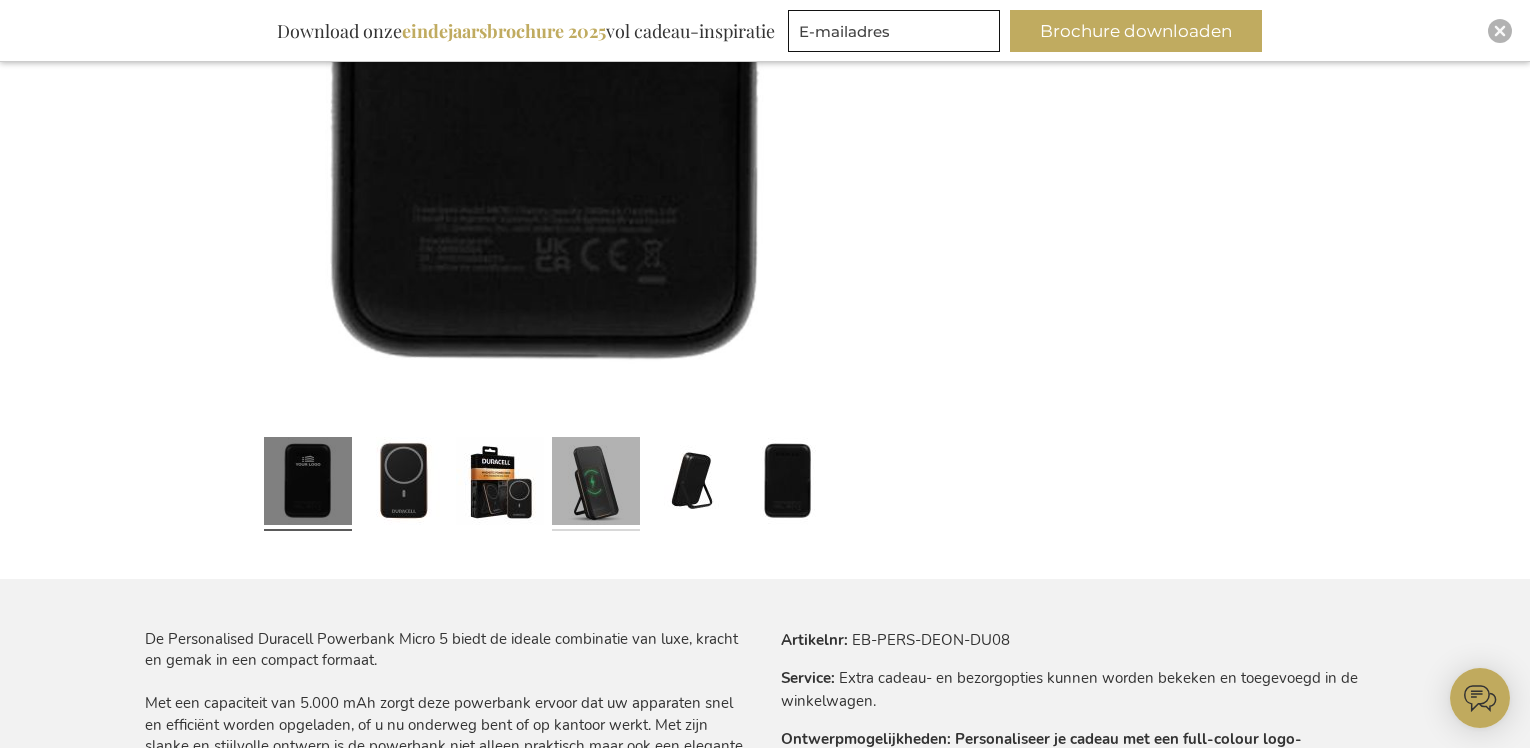 click at bounding box center [596, 484] 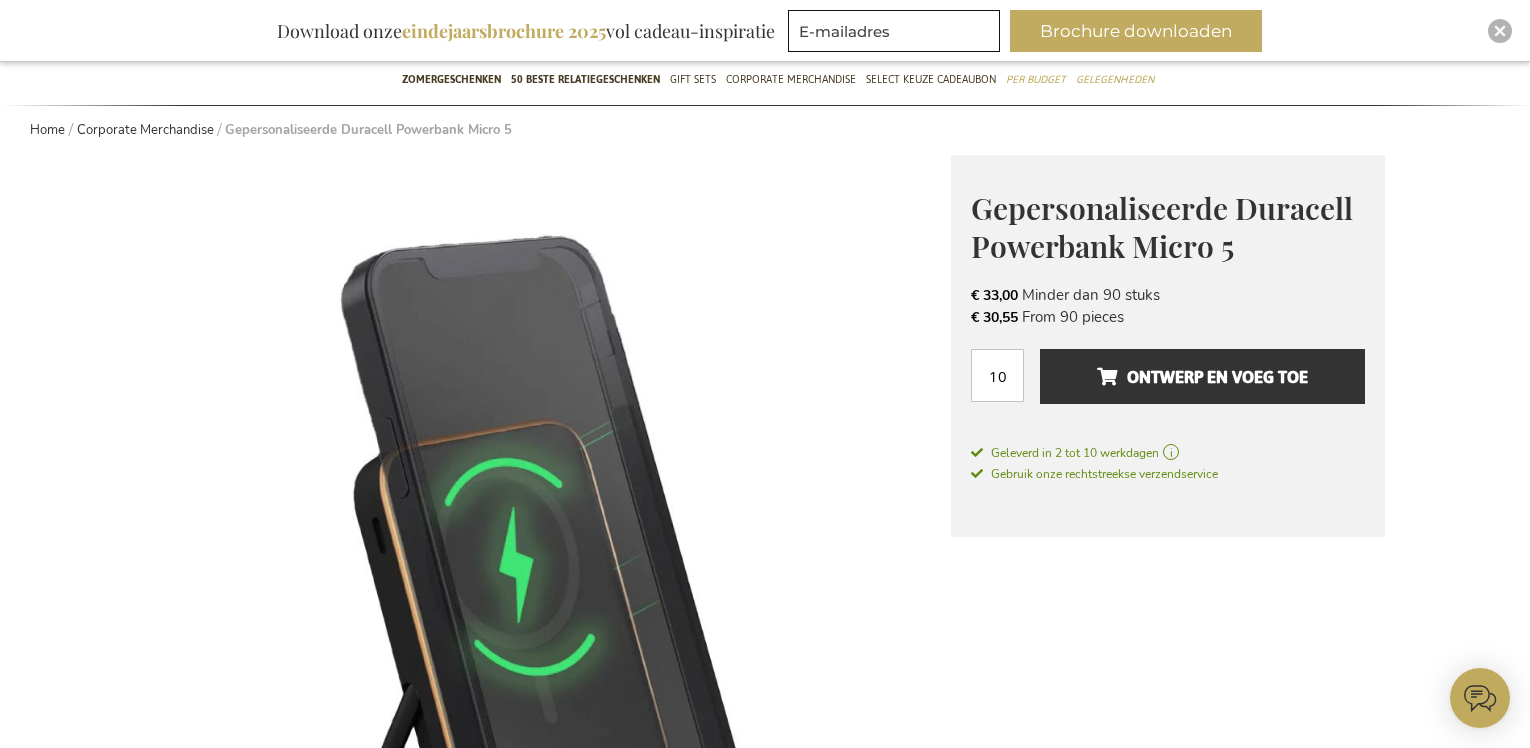 scroll, scrollTop: 555, scrollLeft: 0, axis: vertical 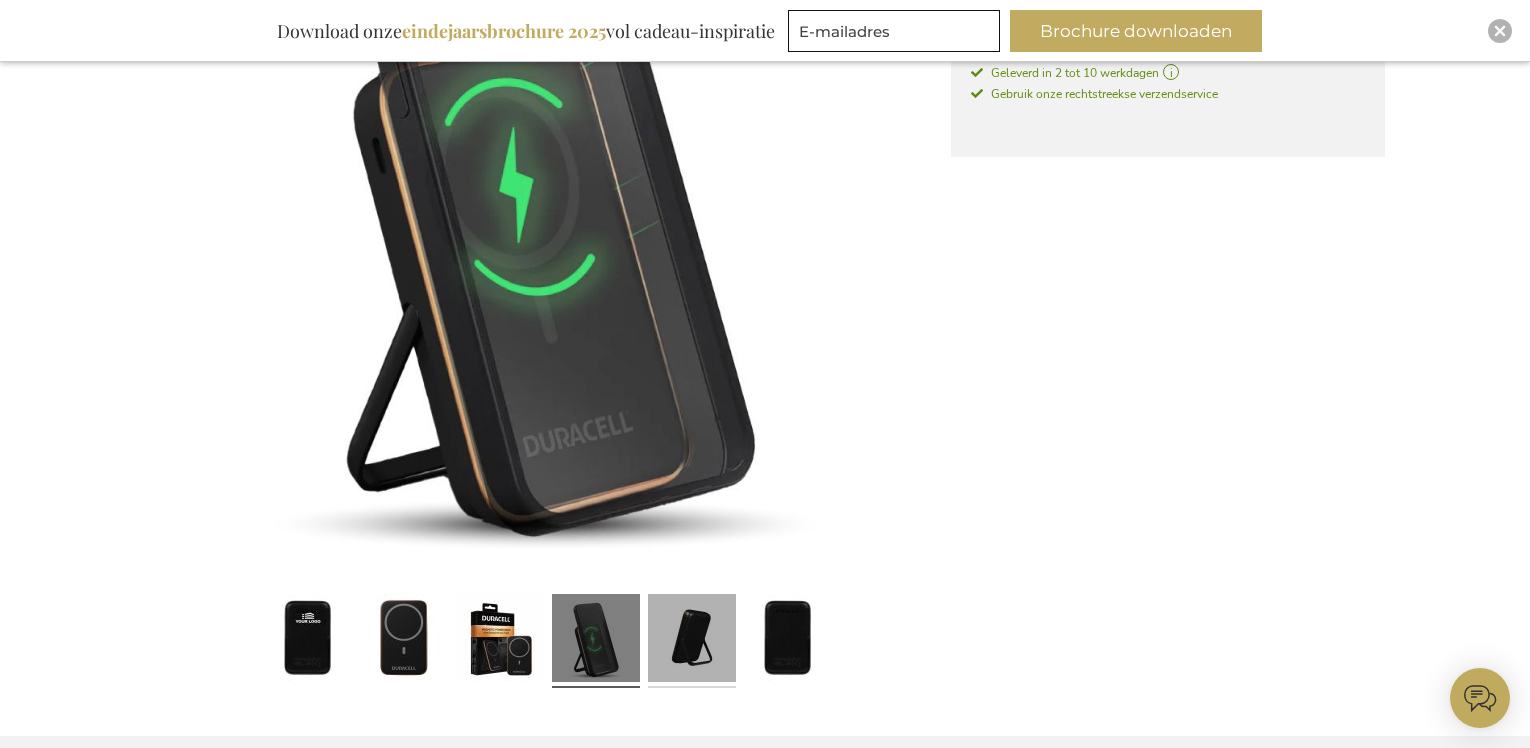 click at bounding box center (692, 641) 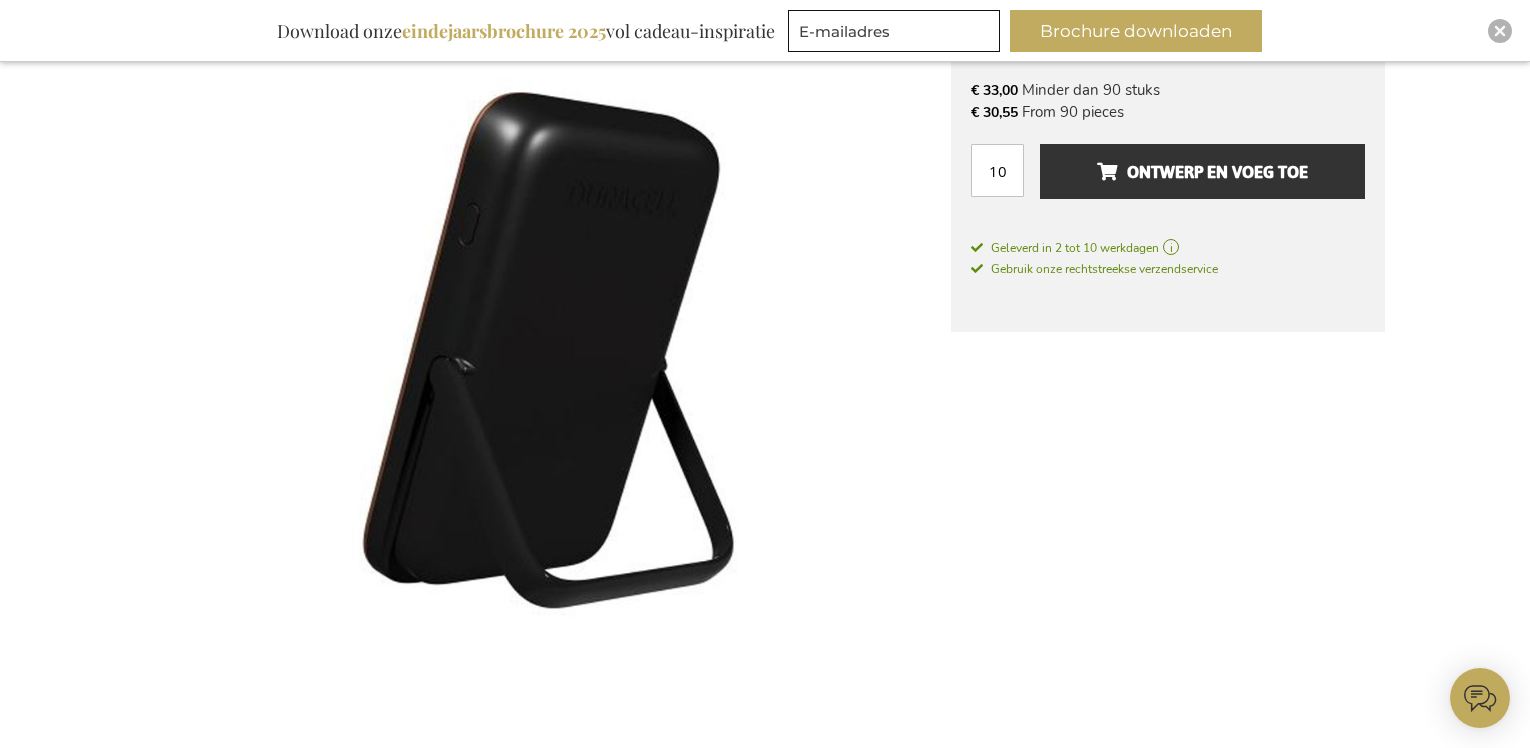 scroll, scrollTop: 771, scrollLeft: 0, axis: vertical 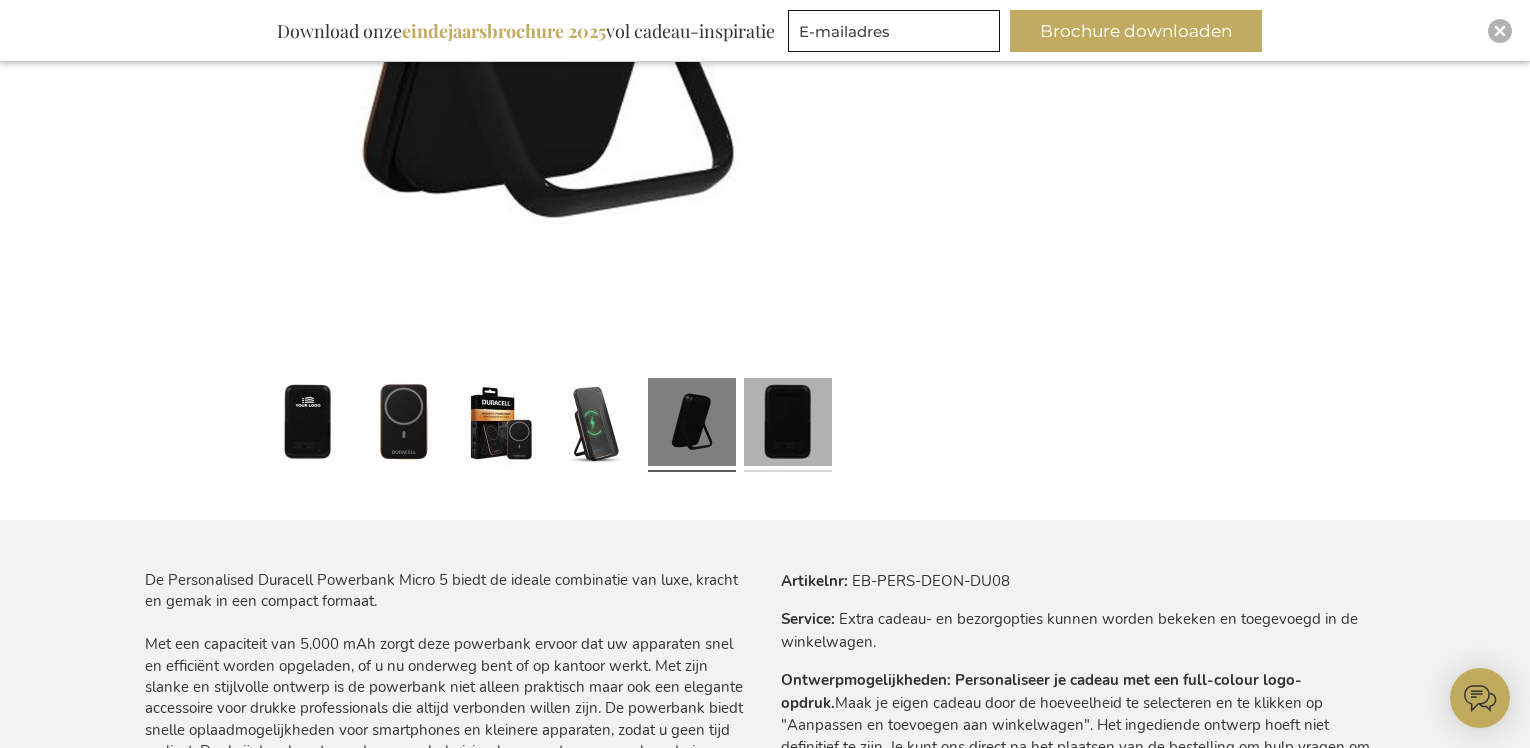 click at bounding box center [788, 425] 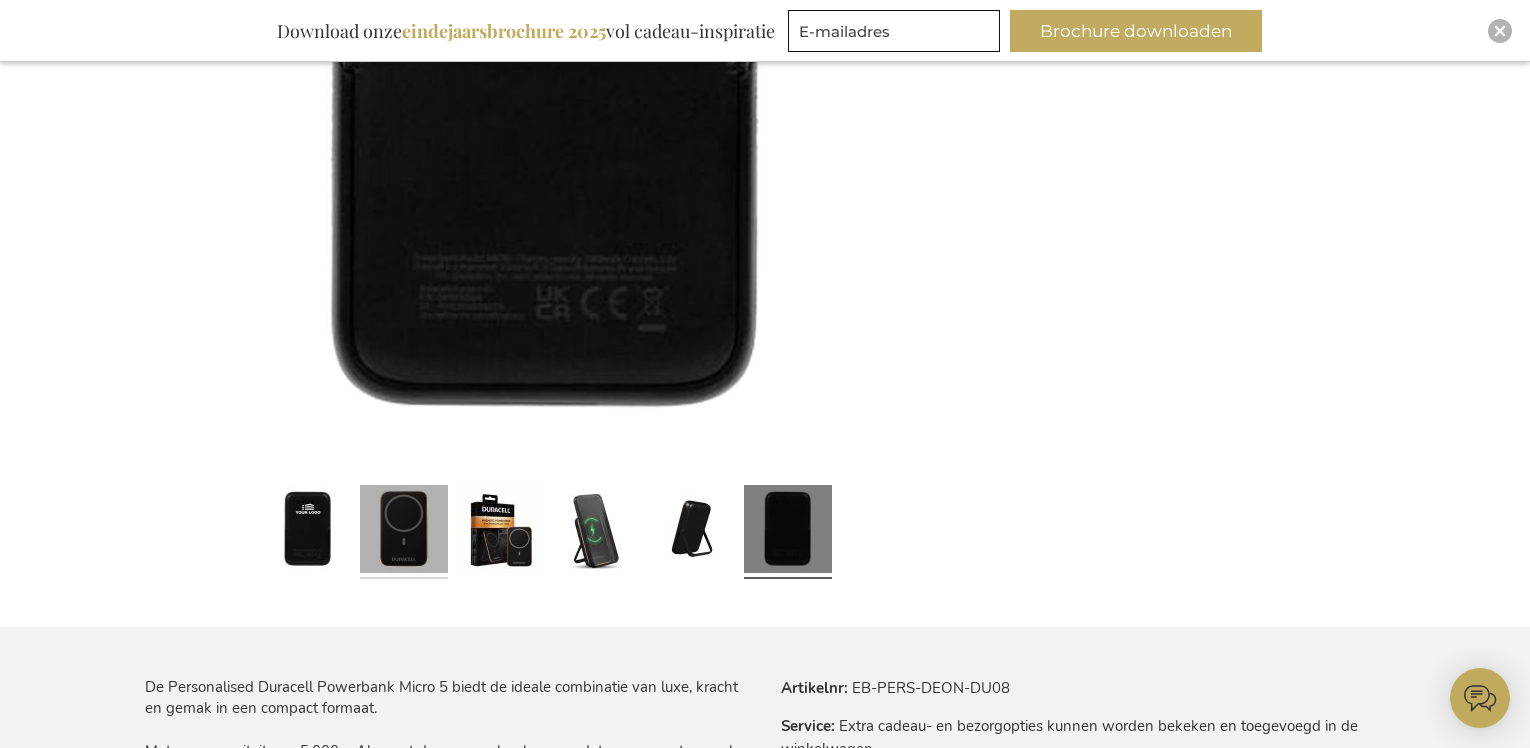 scroll, scrollTop: 1066, scrollLeft: 0, axis: vertical 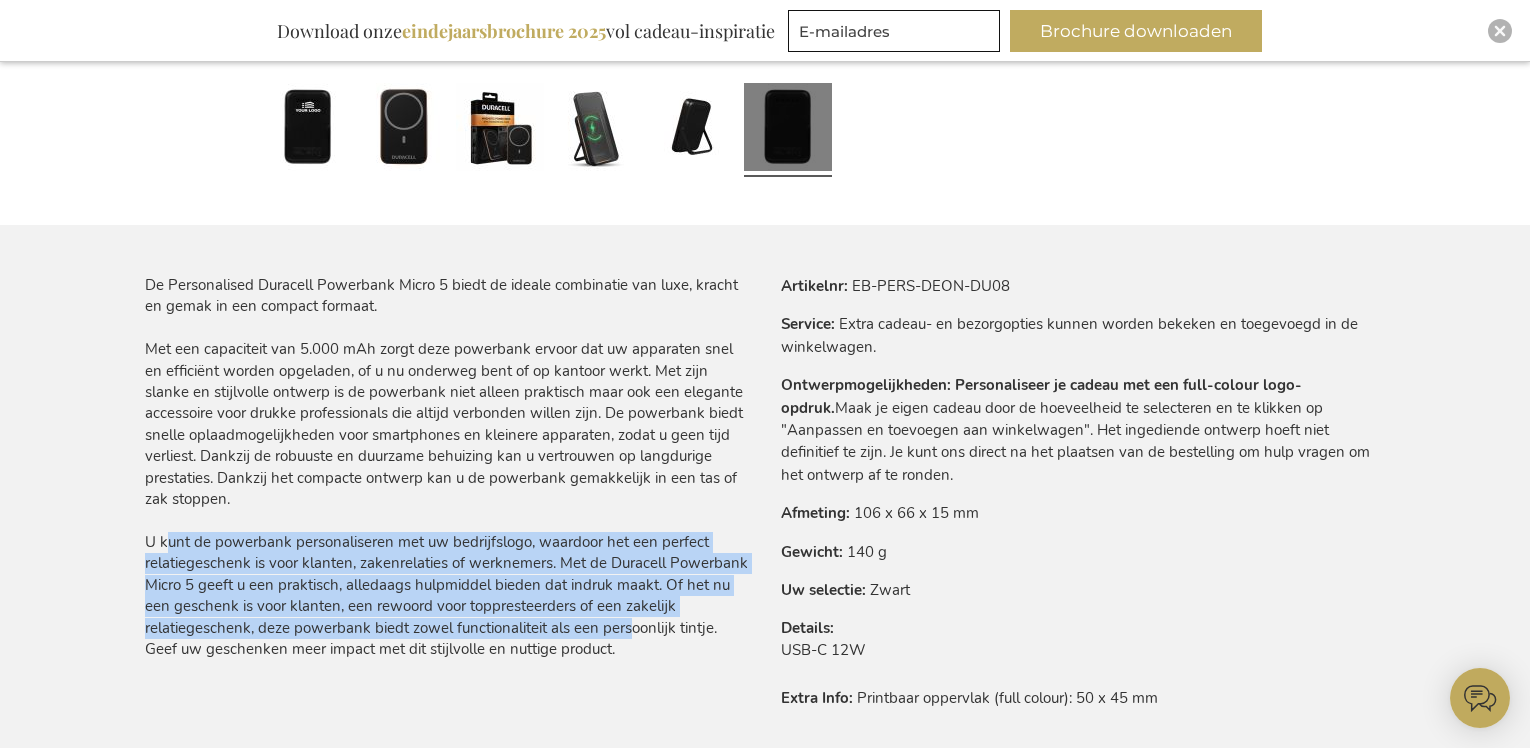 drag, startPoint x: 168, startPoint y: 528, endPoint x: 631, endPoint y: 630, distance: 474.1023 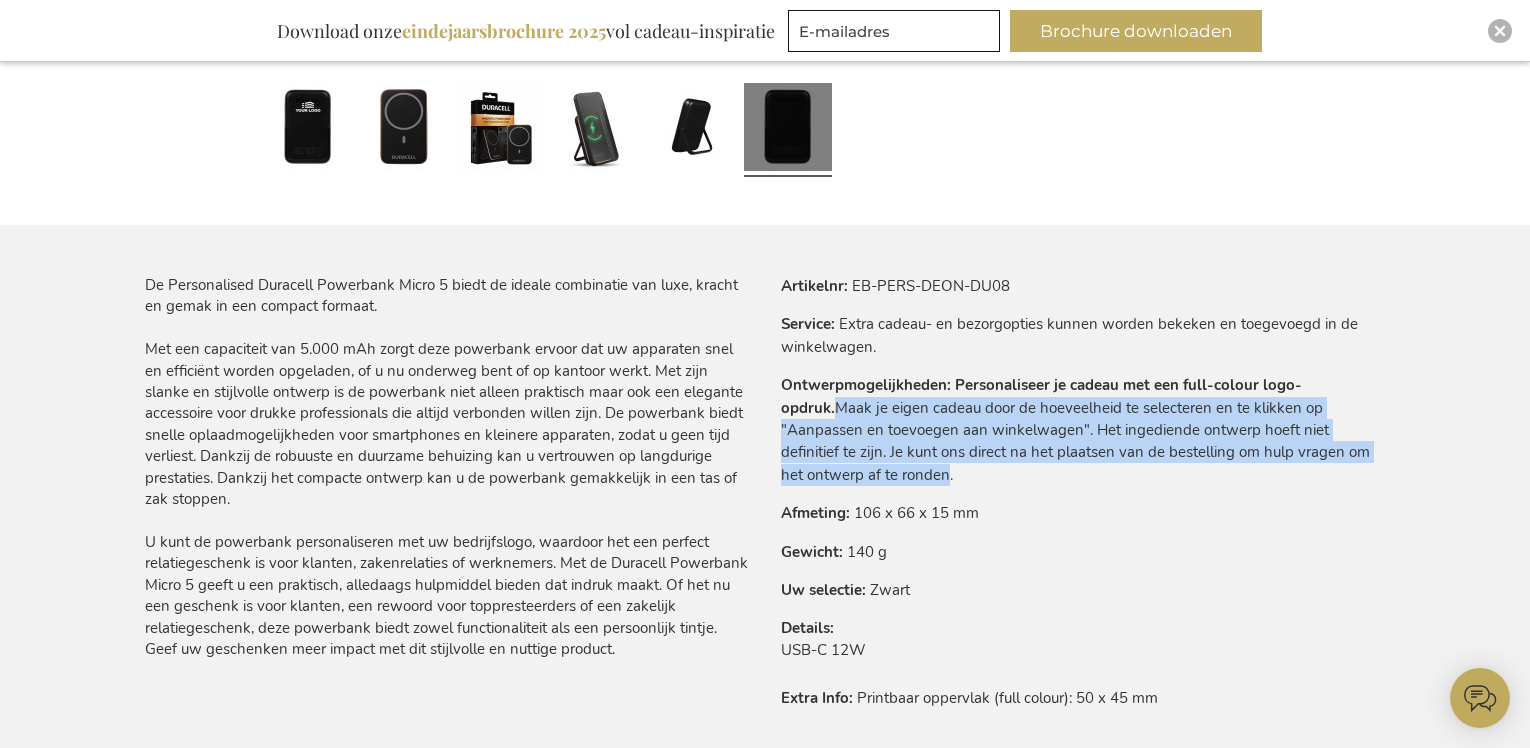 drag, startPoint x: 787, startPoint y: 408, endPoint x: 1372, endPoint y: 444, distance: 586.1066 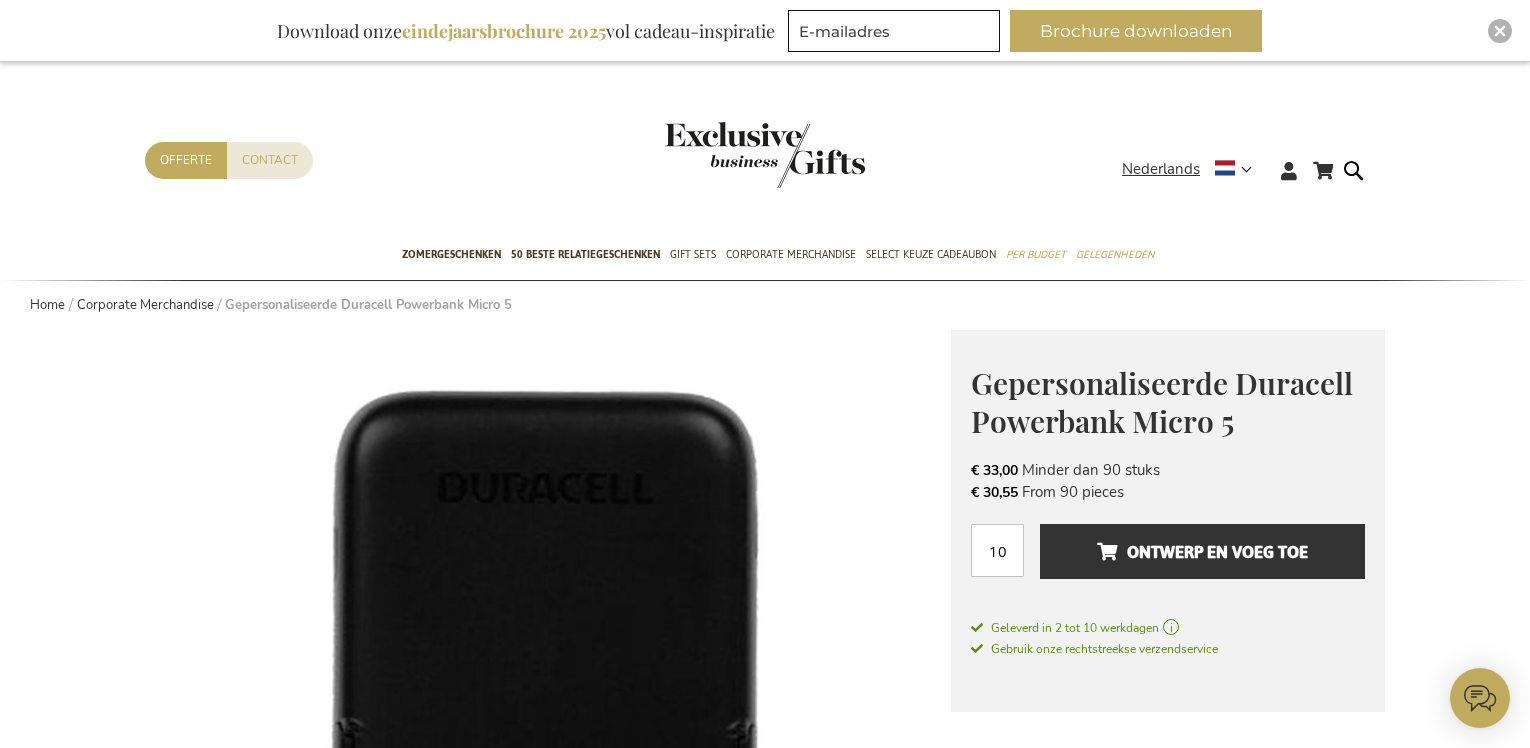 scroll, scrollTop: 354, scrollLeft: 0, axis: vertical 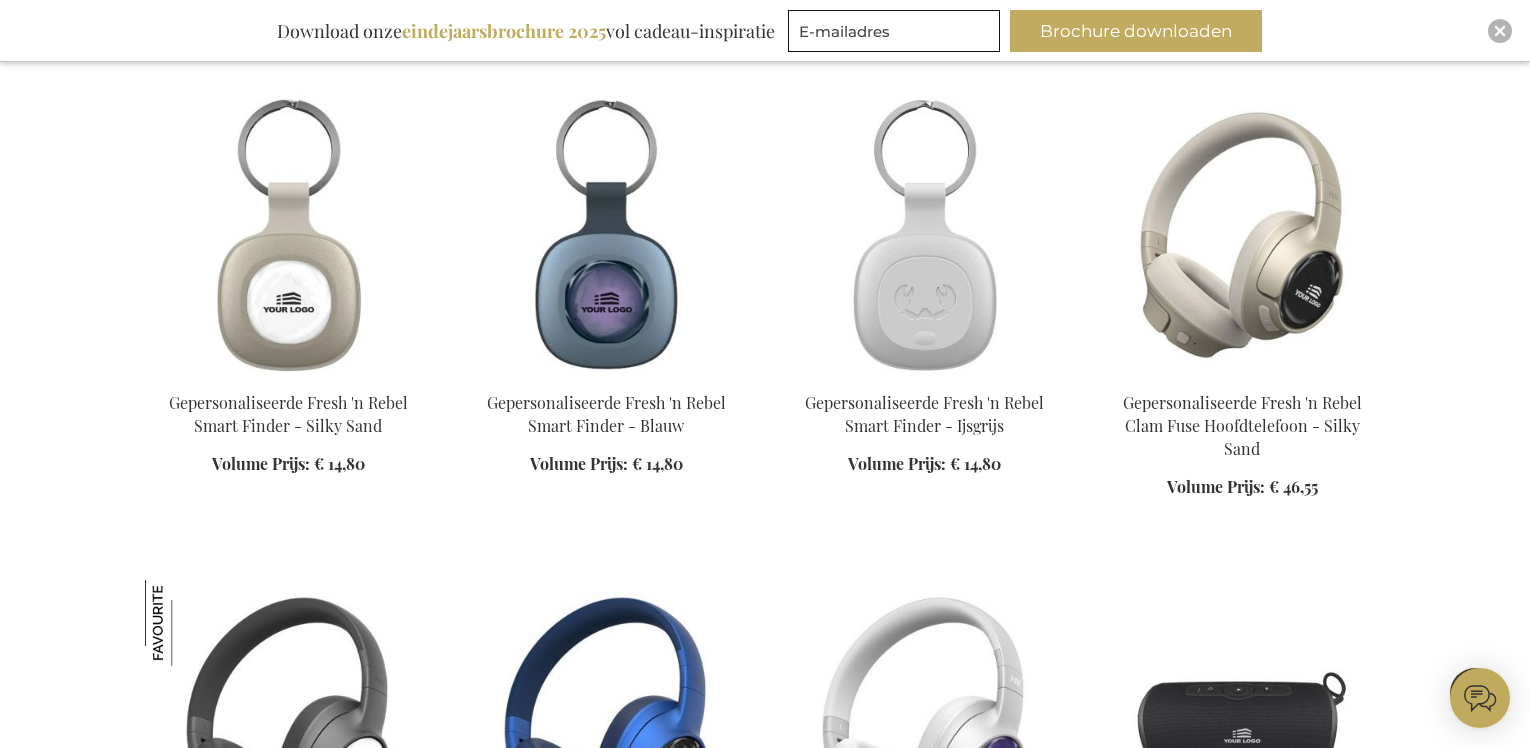 click at bounding box center (924, 235) 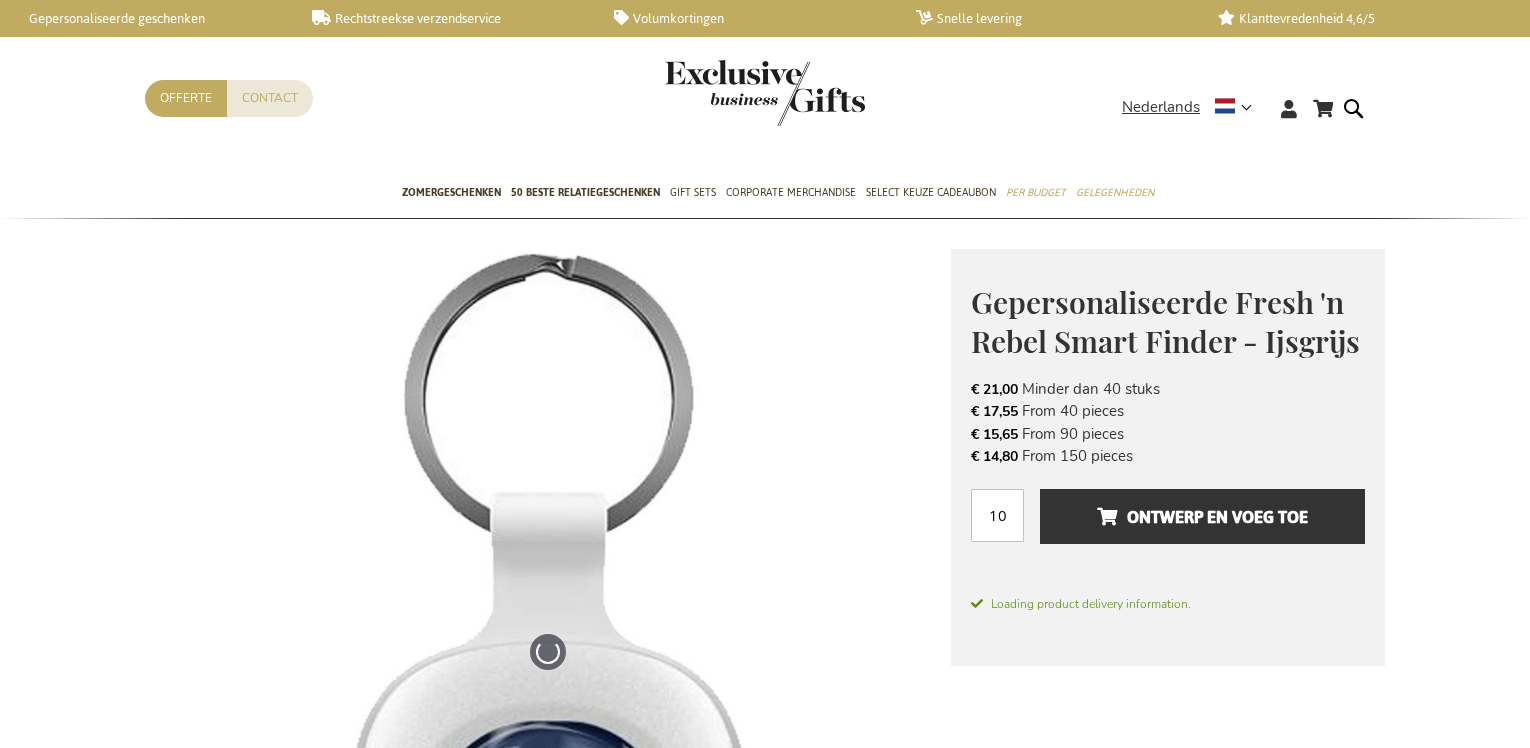 scroll, scrollTop: 0, scrollLeft: 0, axis: both 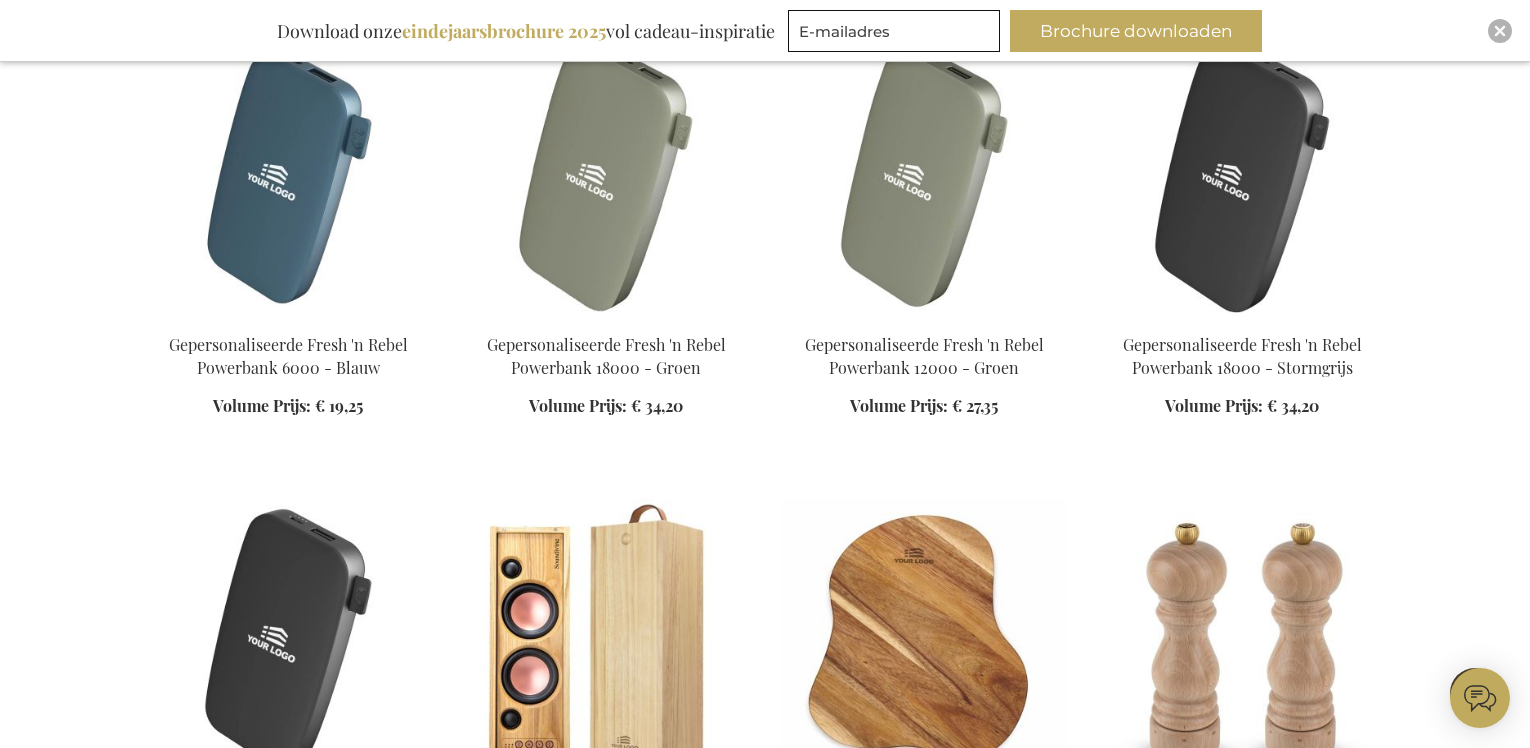 click at bounding box center (606, 177) 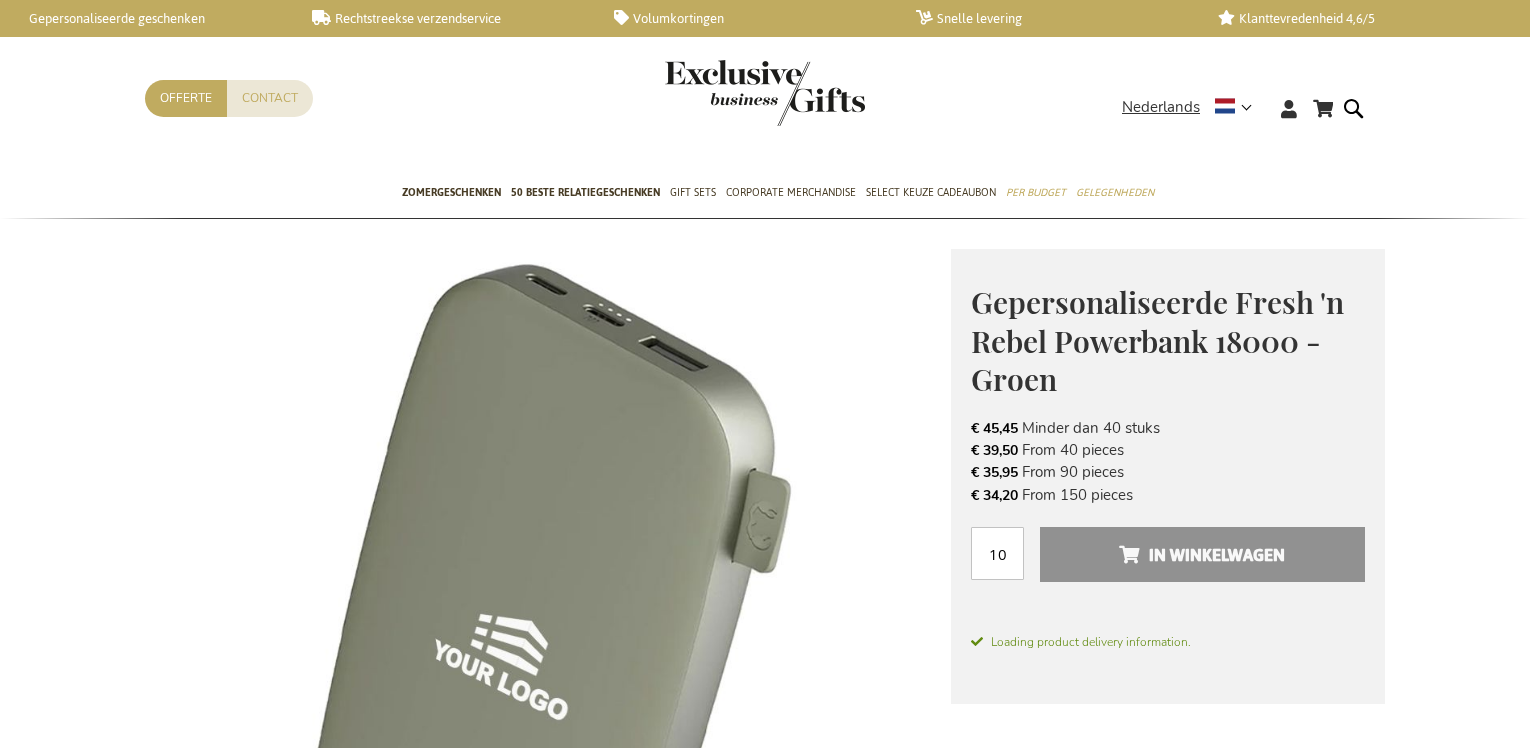 scroll, scrollTop: 0, scrollLeft: 0, axis: both 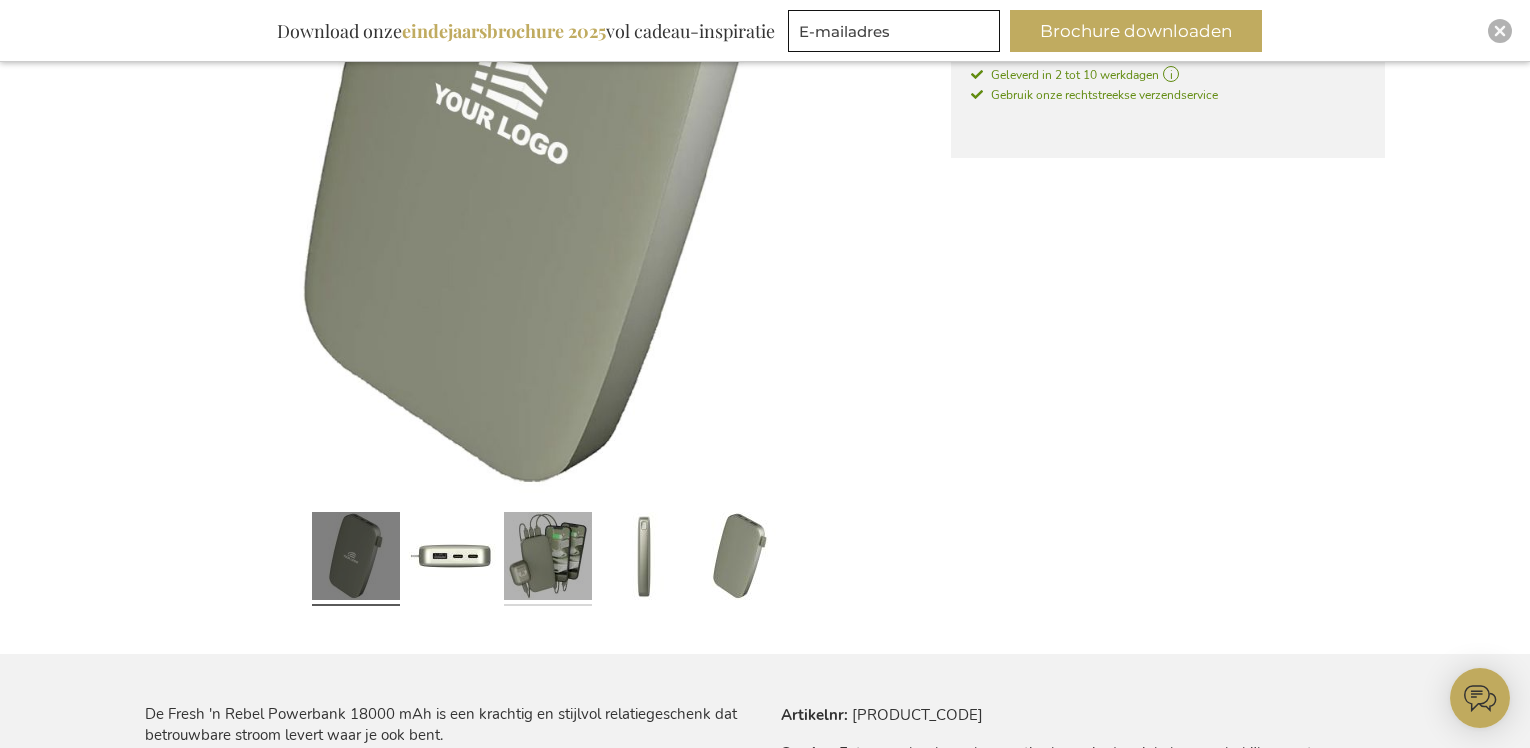 click at bounding box center [548, 559] 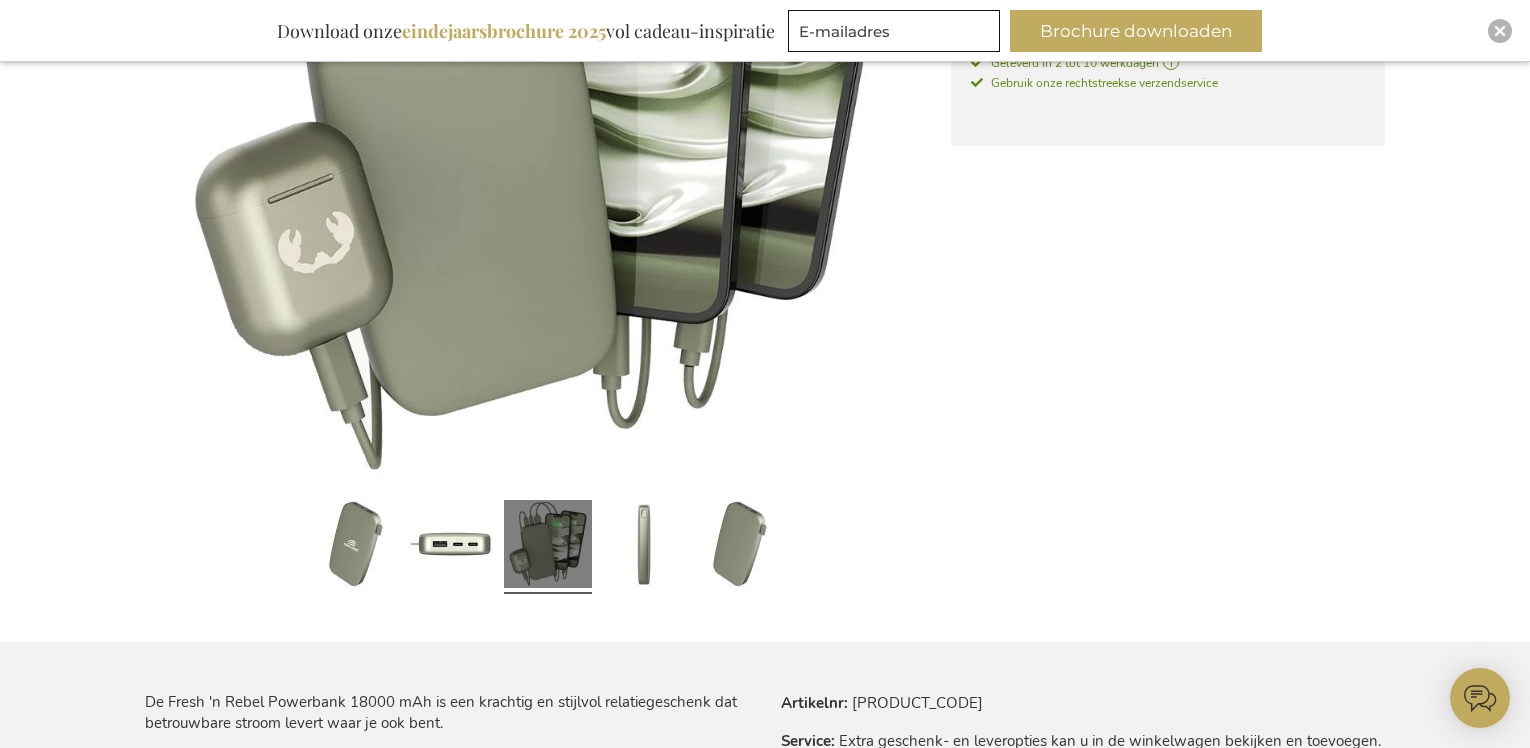 scroll, scrollTop: 218, scrollLeft: 0, axis: vertical 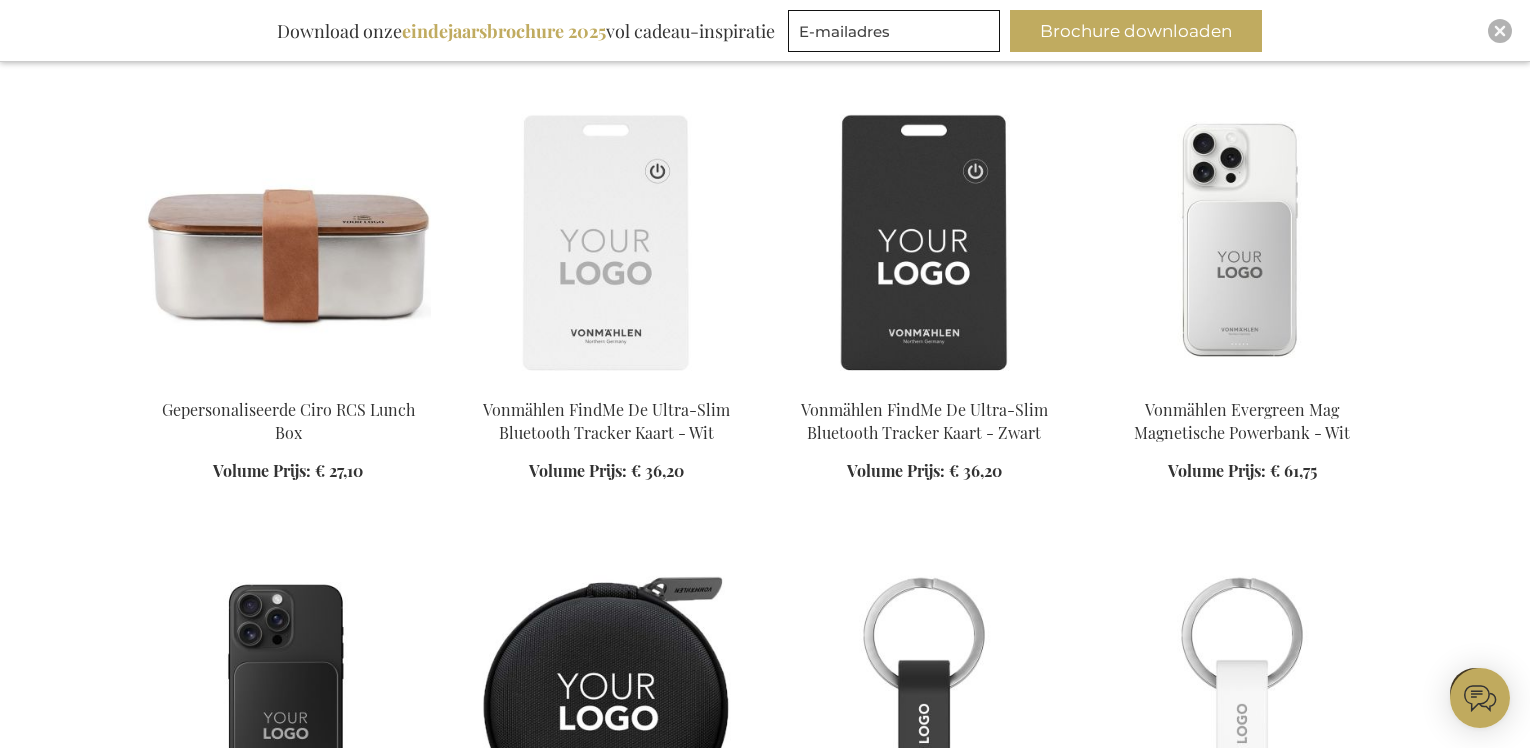click at bounding box center (1242, 242) 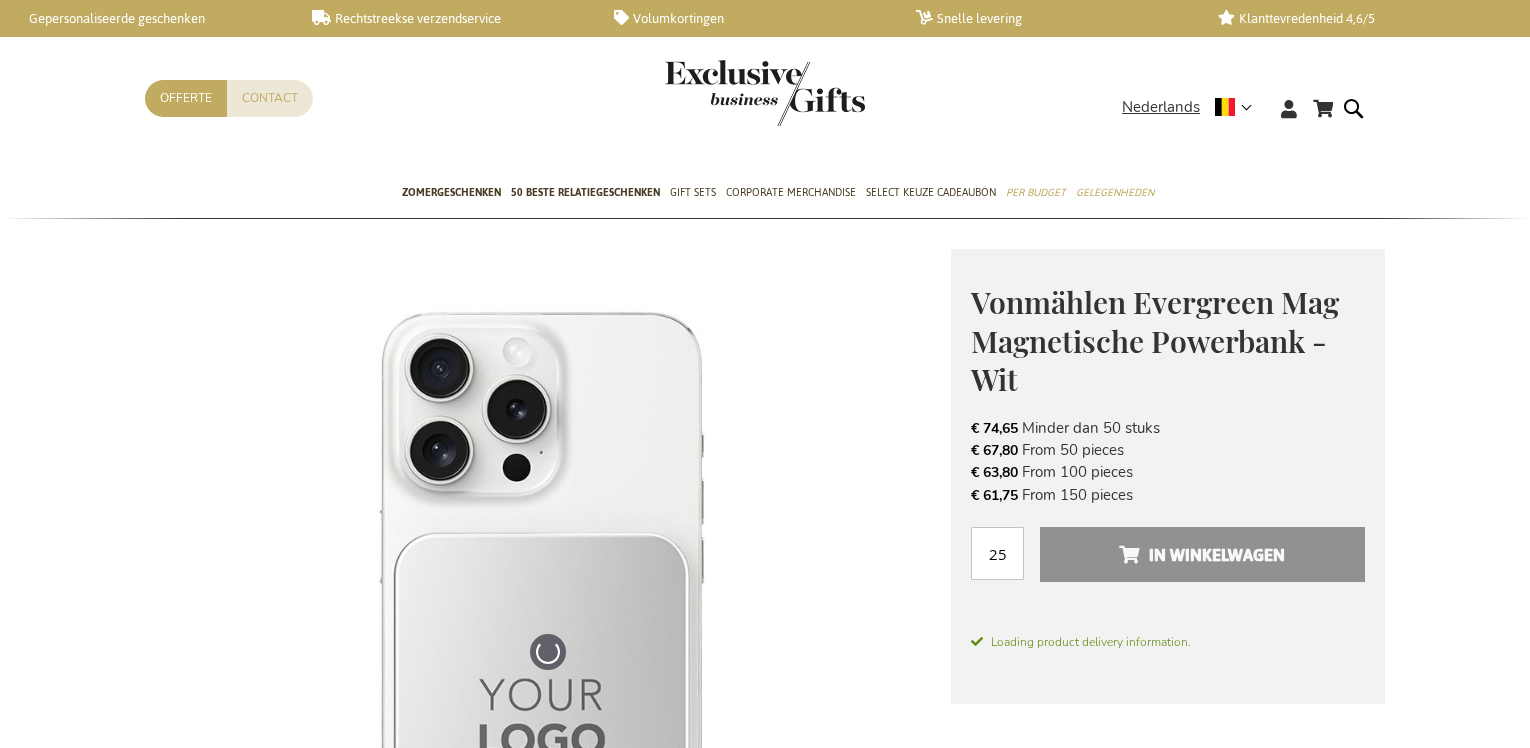 scroll, scrollTop: 0, scrollLeft: 0, axis: both 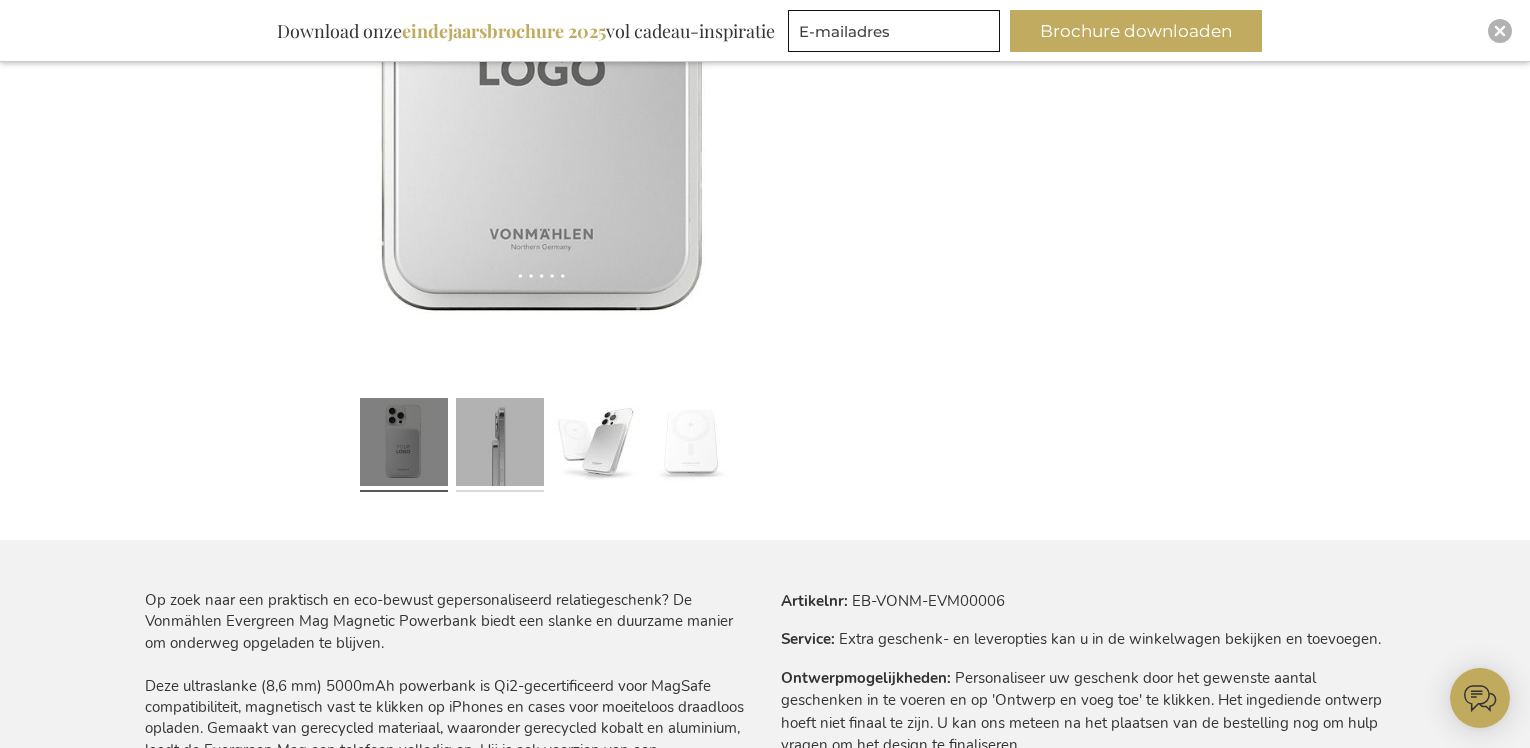 click at bounding box center (500, 445) 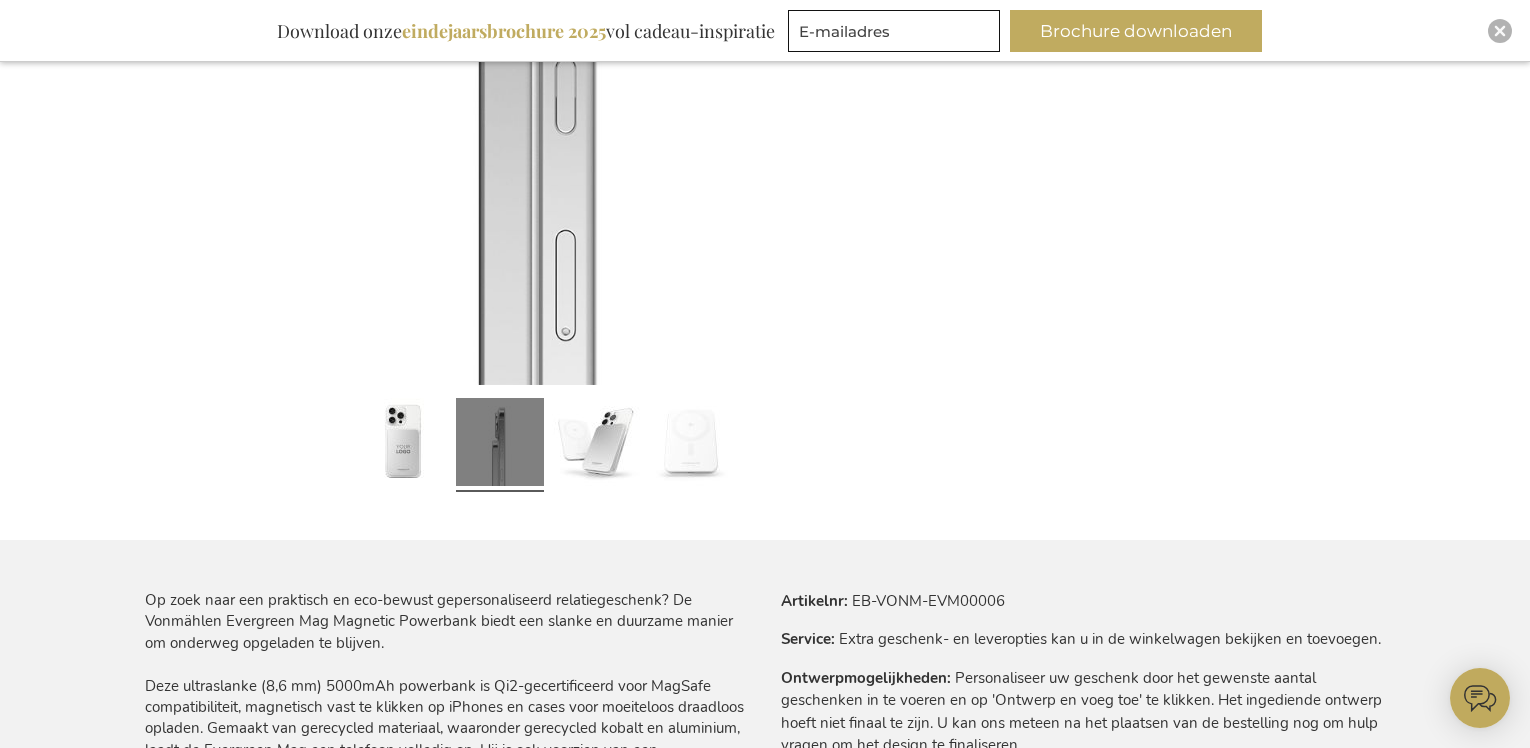 scroll, scrollTop: 584, scrollLeft: 0, axis: vertical 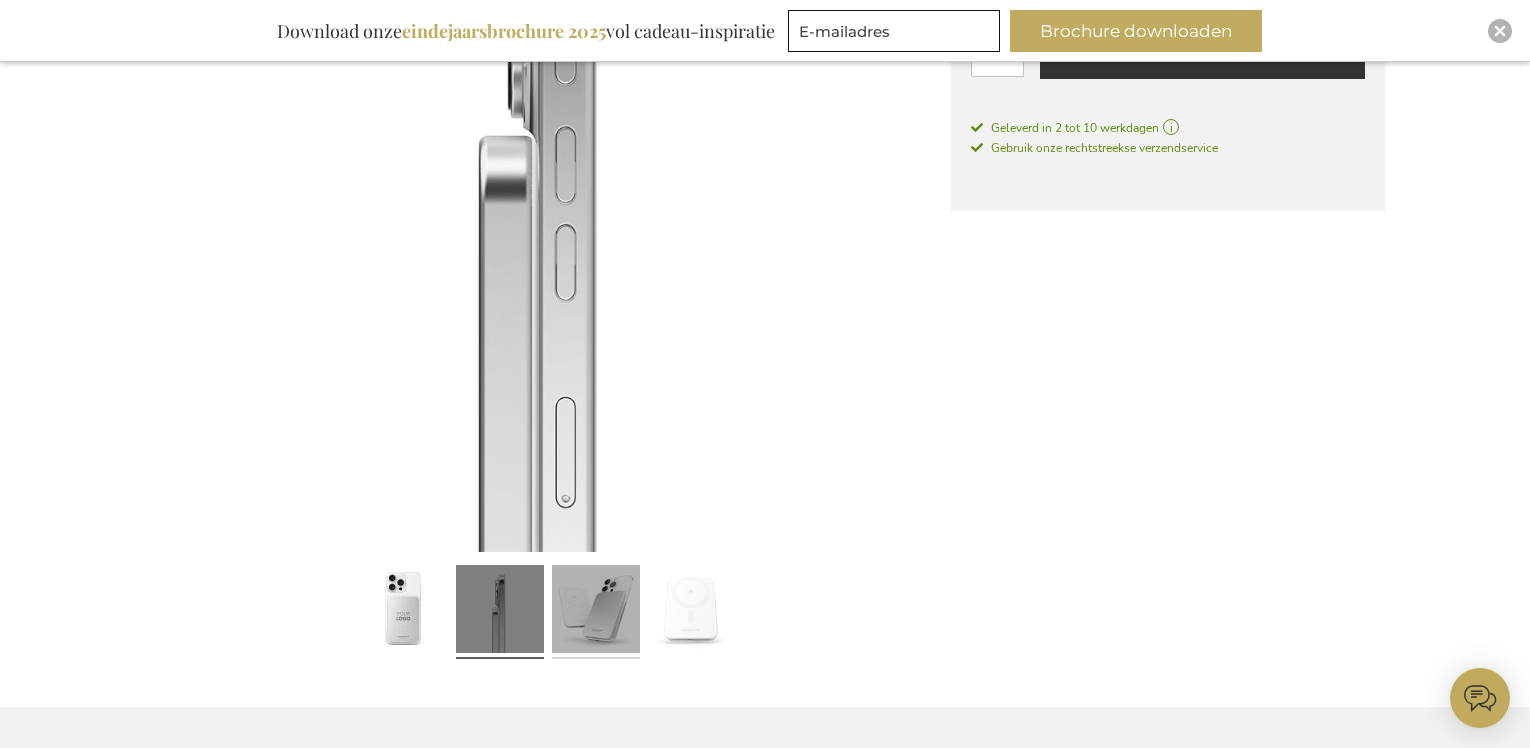 click at bounding box center (596, 612) 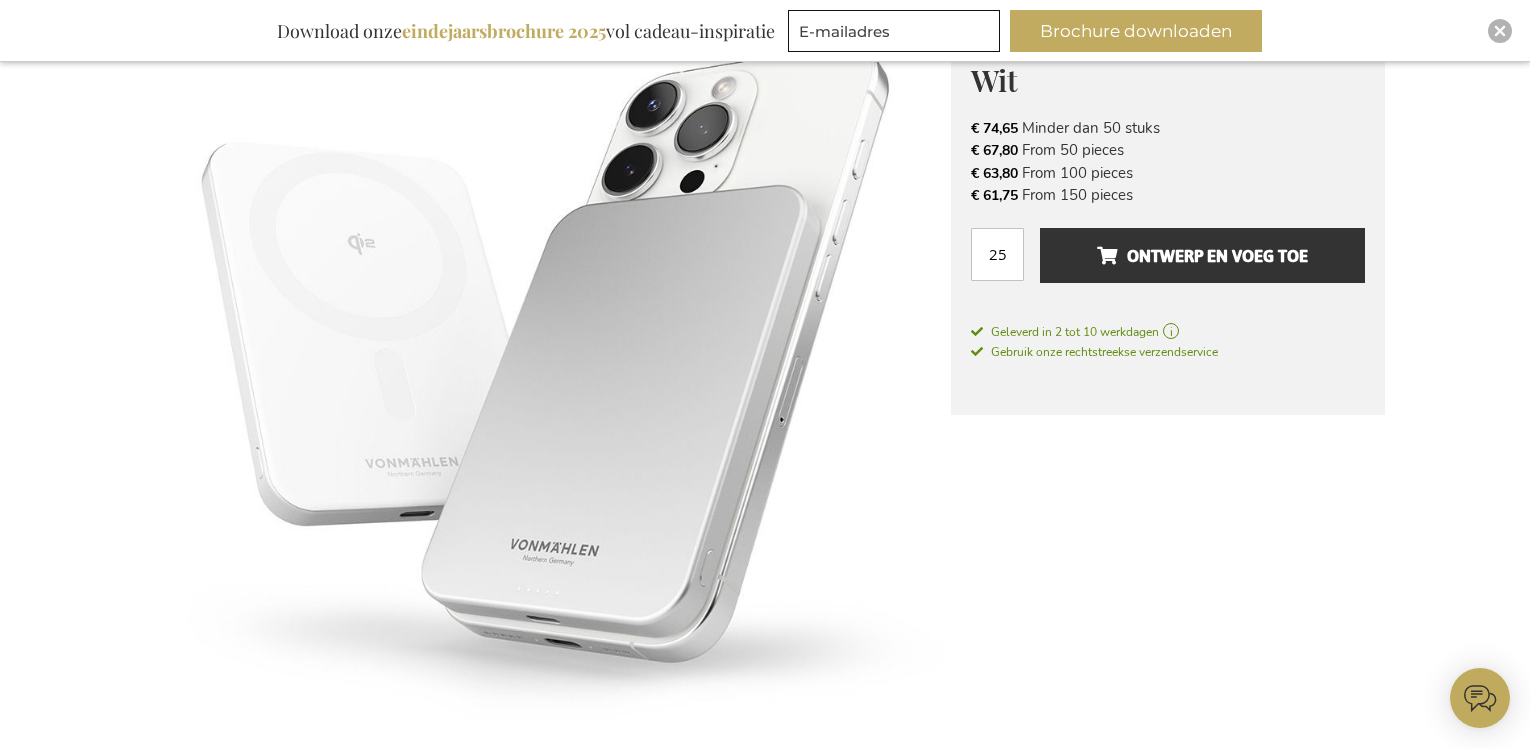 scroll, scrollTop: 1064, scrollLeft: 0, axis: vertical 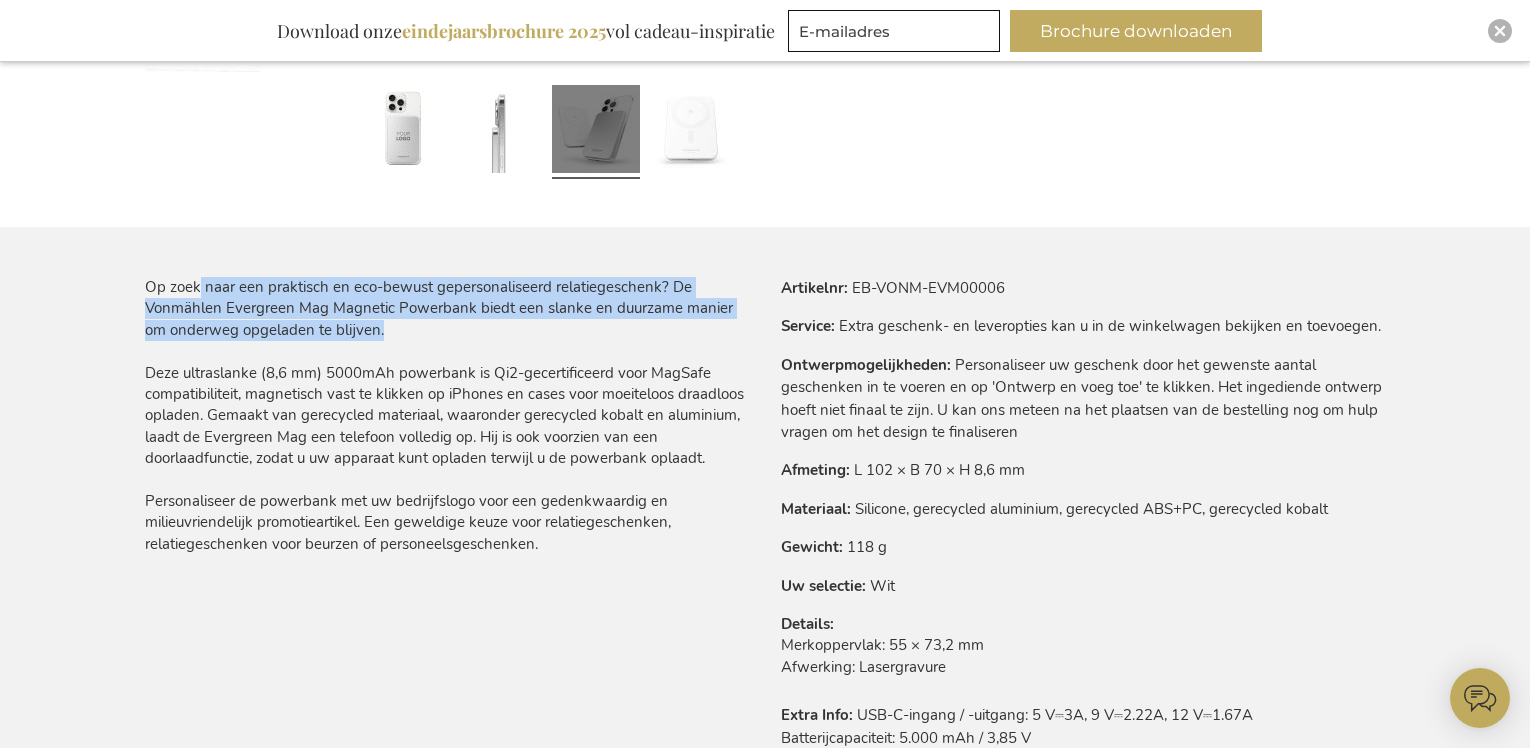 drag, startPoint x: 199, startPoint y: 293, endPoint x: 555, endPoint y: 324, distance: 357.34717 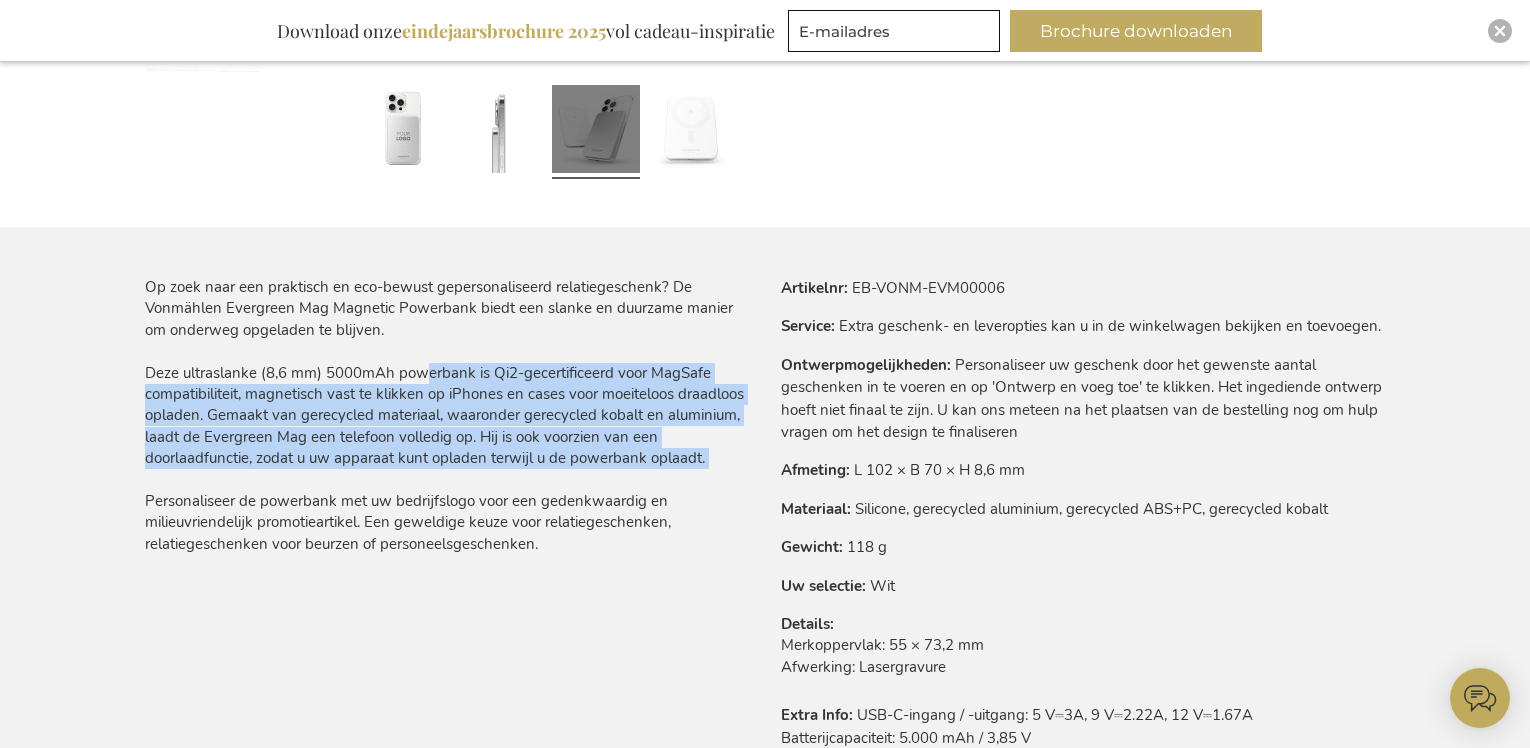 drag, startPoint x: 423, startPoint y: 373, endPoint x: 657, endPoint y: 472, distance: 254.08069 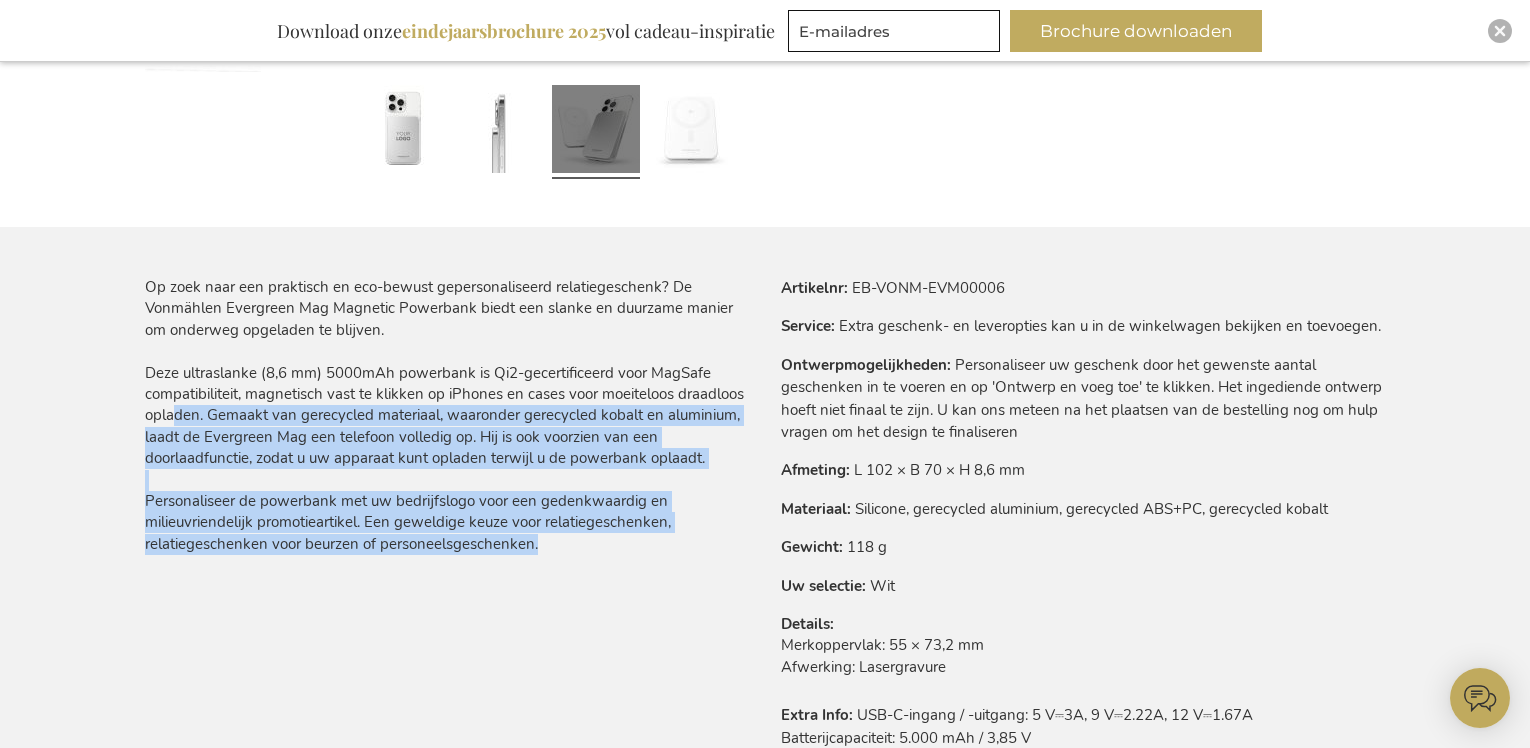 drag, startPoint x: 171, startPoint y: 407, endPoint x: 701, endPoint y: 549, distance: 548.693 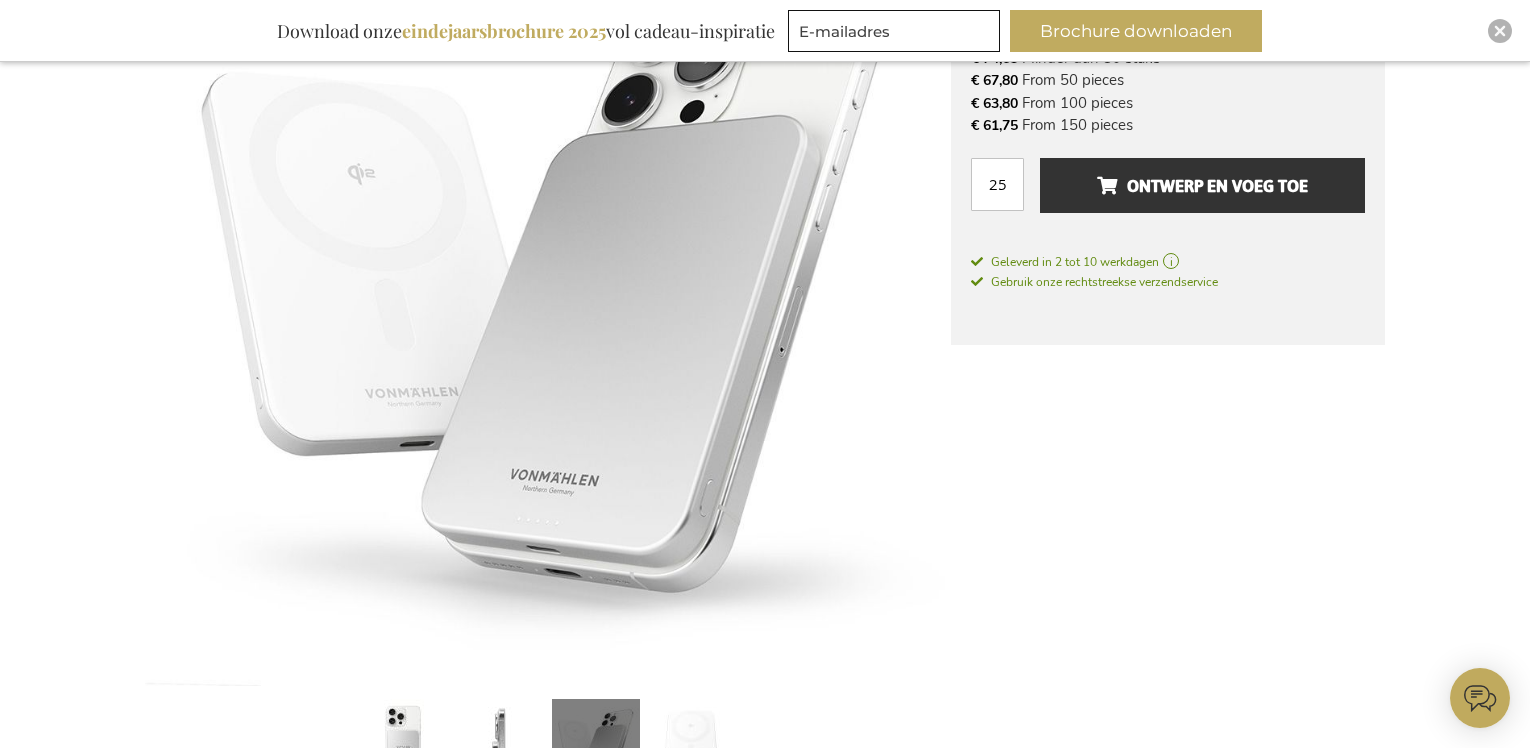 scroll, scrollTop: 183, scrollLeft: 0, axis: vertical 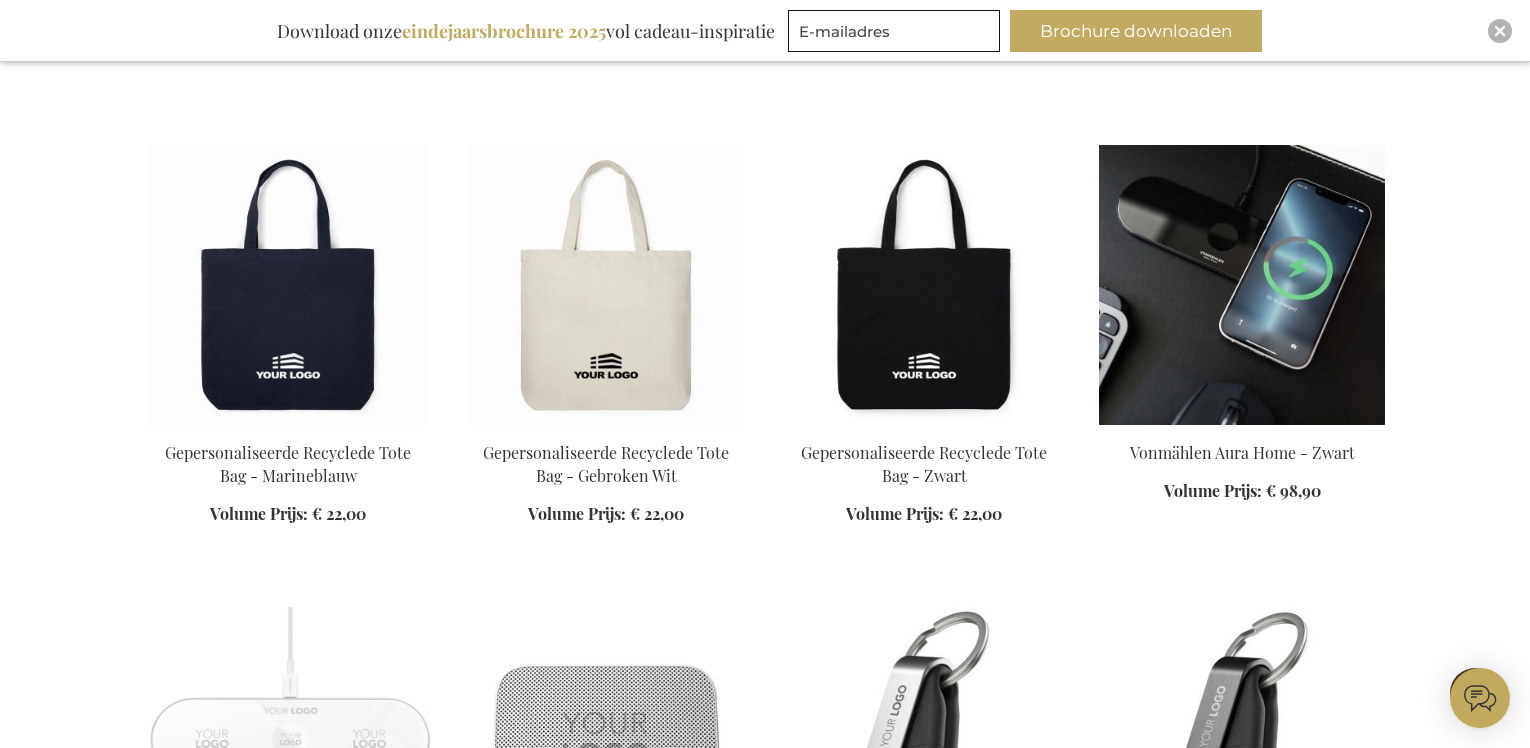 click at bounding box center (1242, 285) 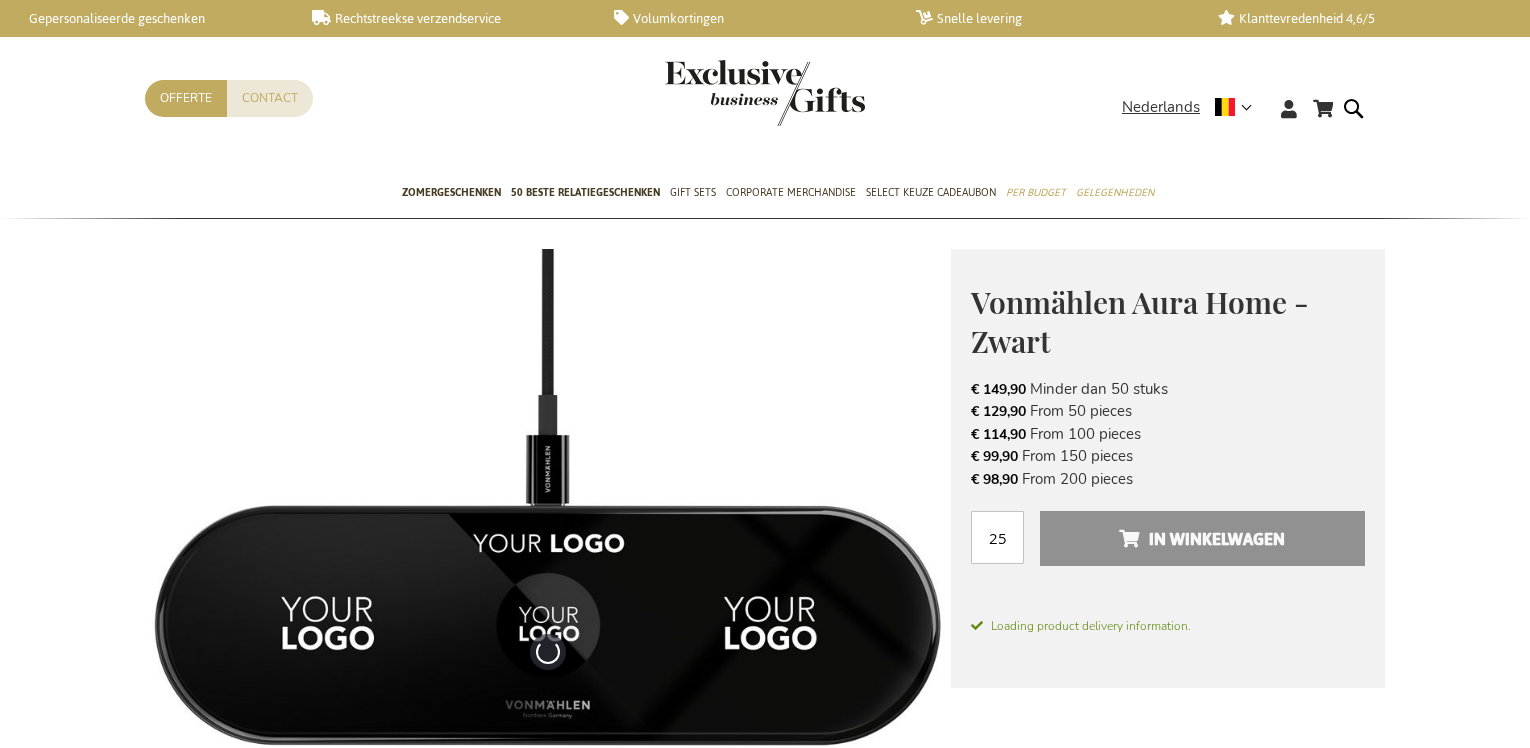 scroll, scrollTop: 0, scrollLeft: 0, axis: both 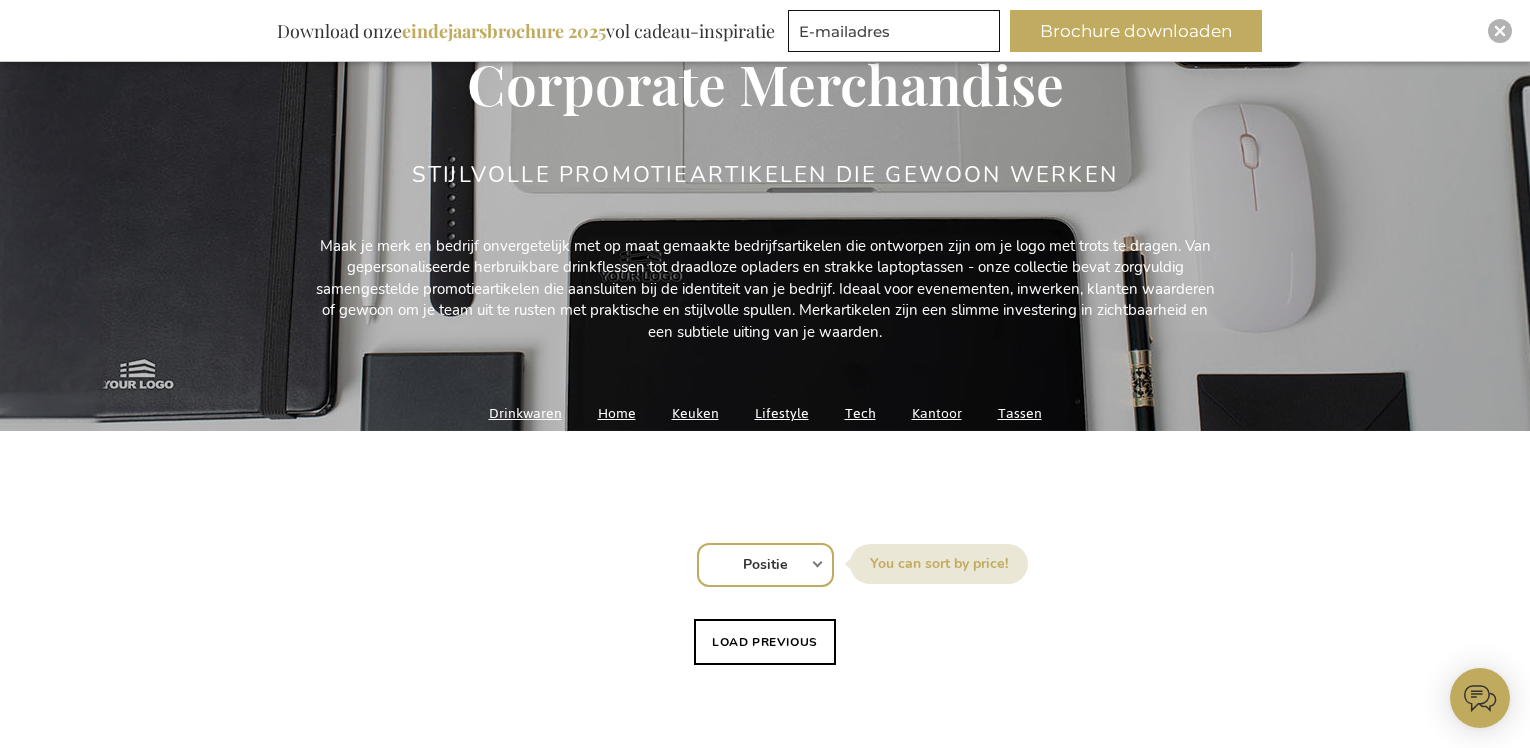 click on "Tech" at bounding box center (860, 413) 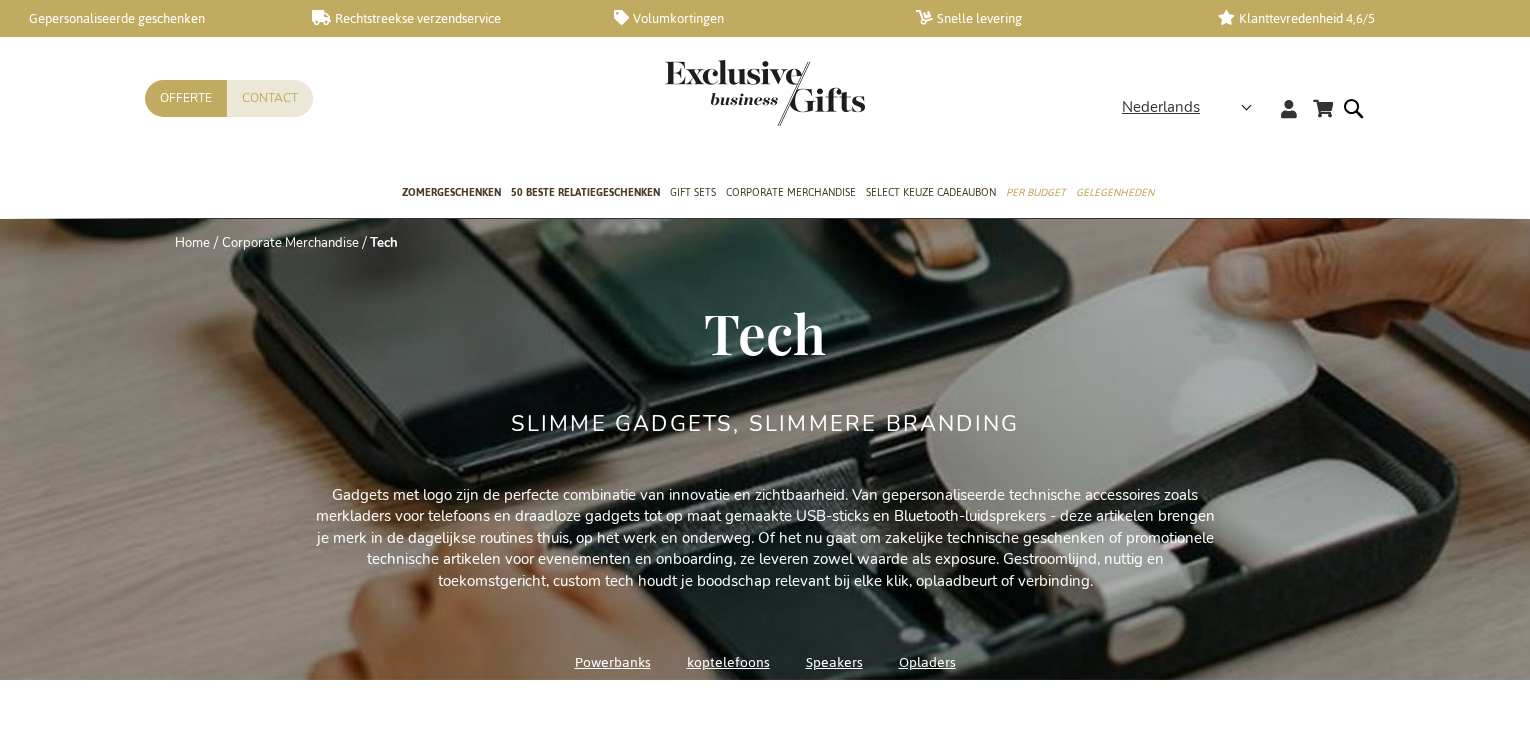 scroll, scrollTop: 0, scrollLeft: 0, axis: both 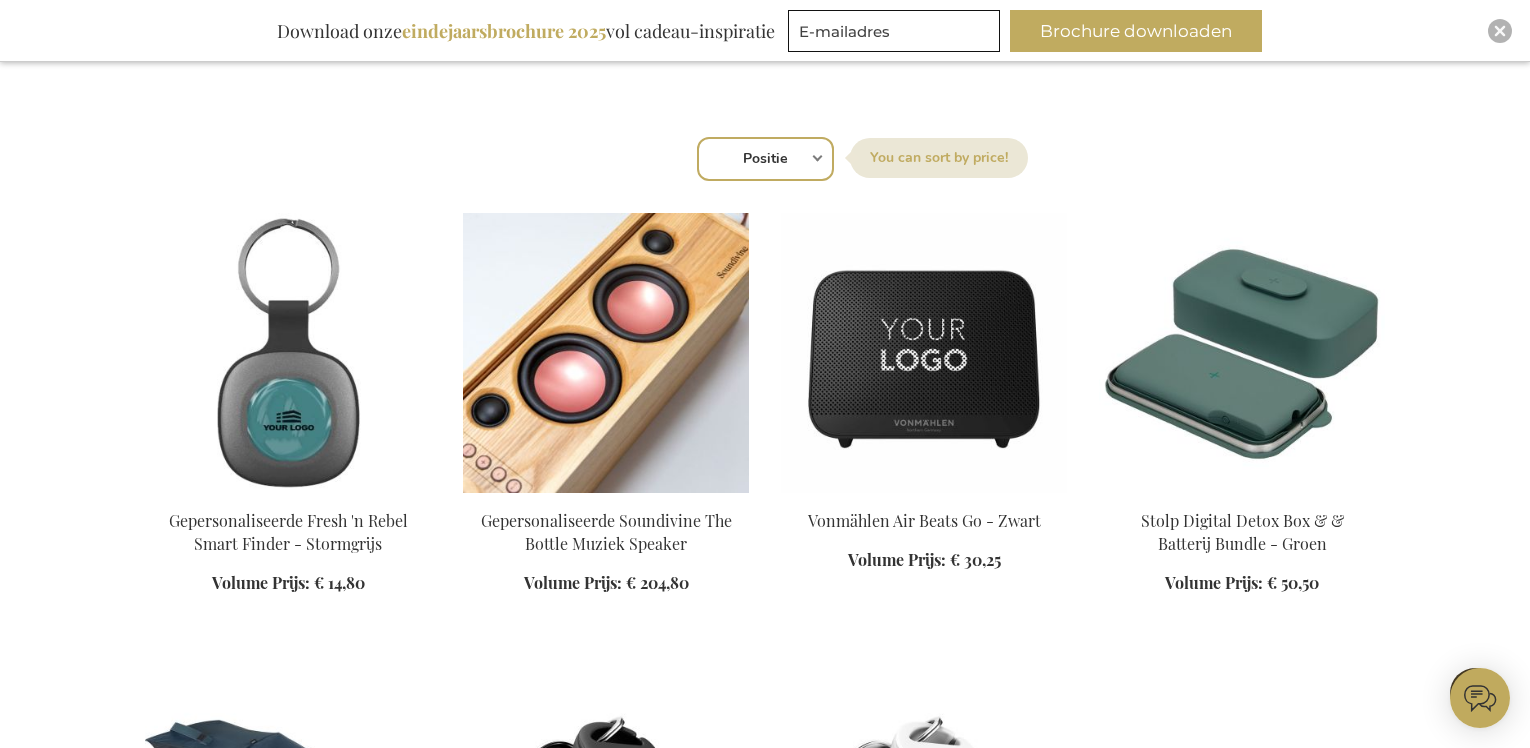 click at bounding box center [606, 353] 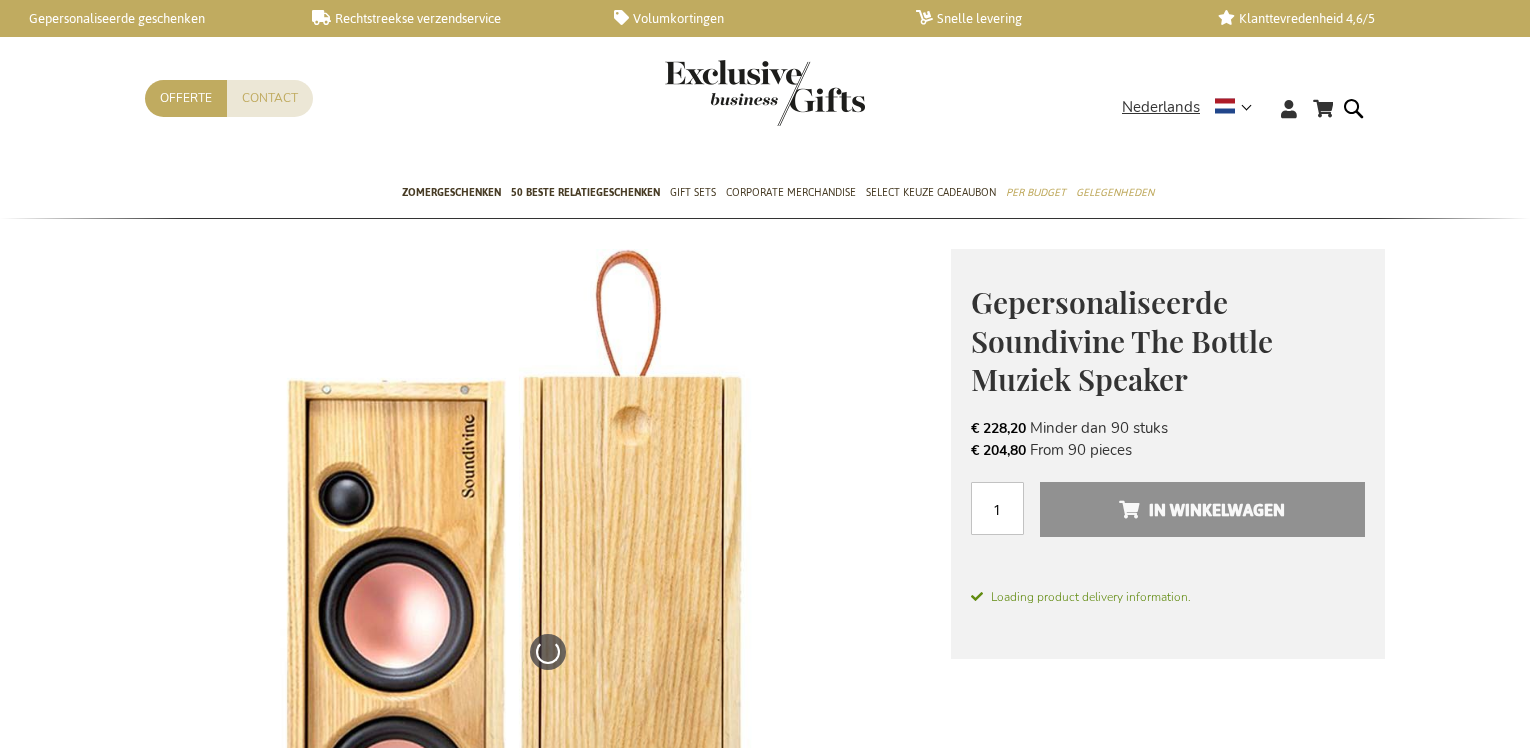 scroll, scrollTop: 0, scrollLeft: 0, axis: both 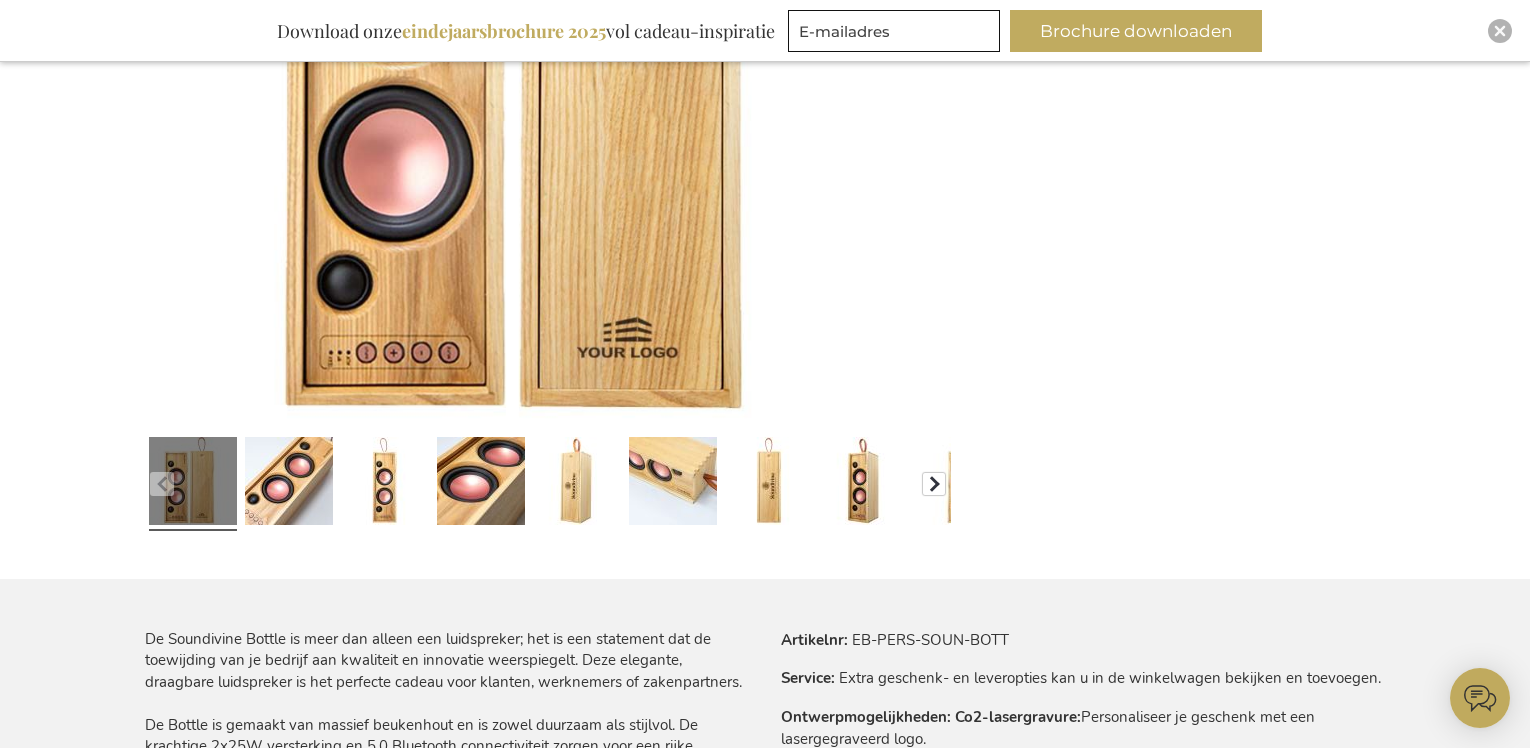 click at bounding box center [934, 484] 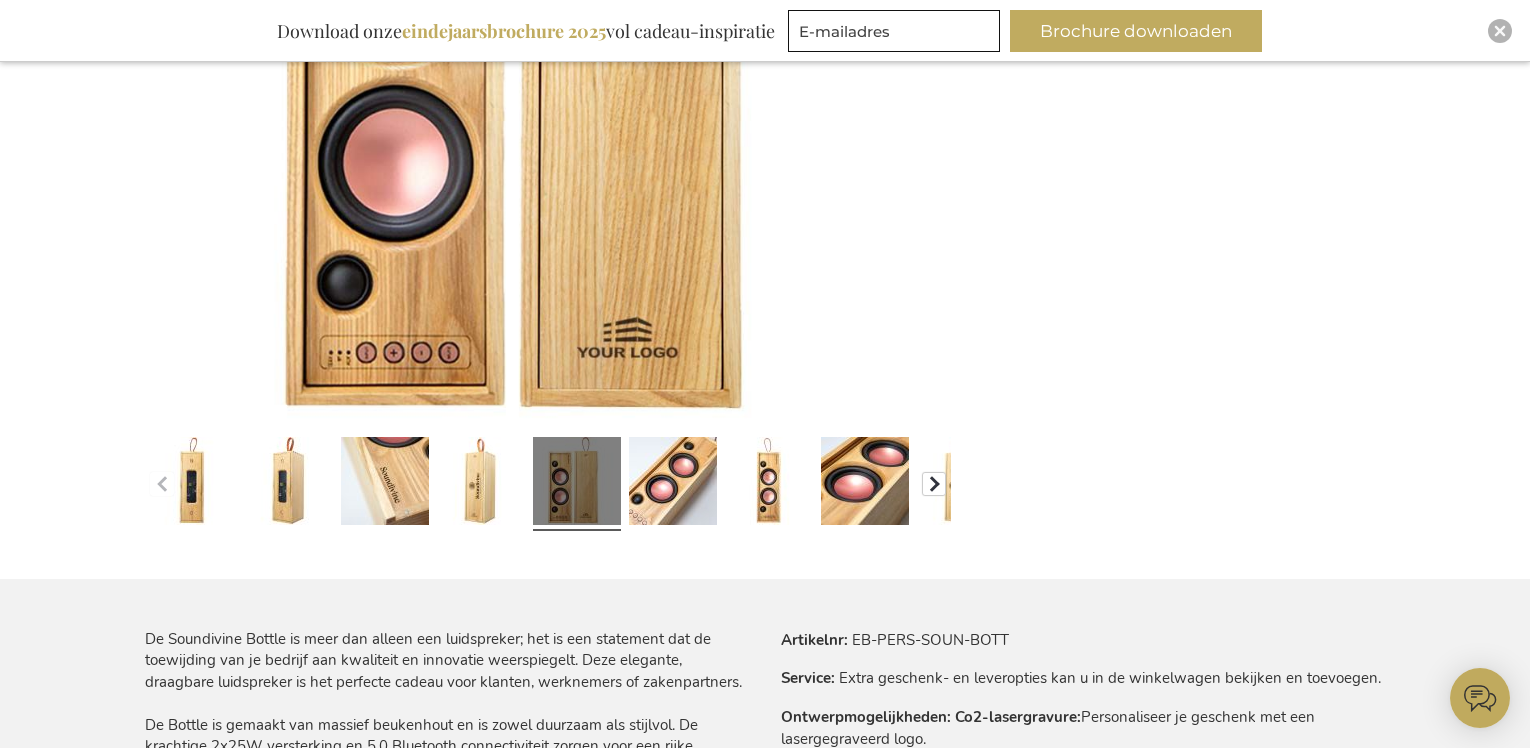 click at bounding box center (934, 484) 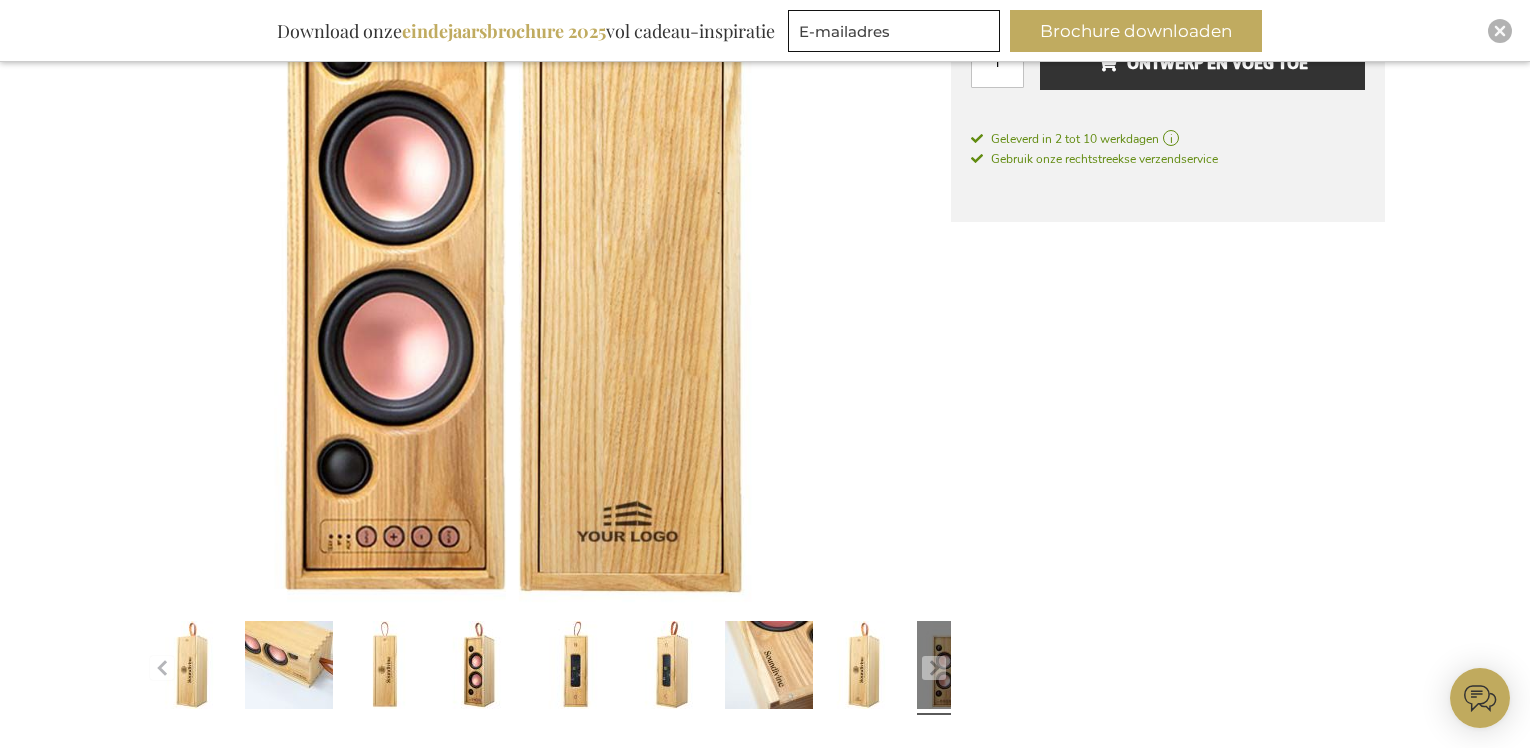 scroll, scrollTop: 358, scrollLeft: 0, axis: vertical 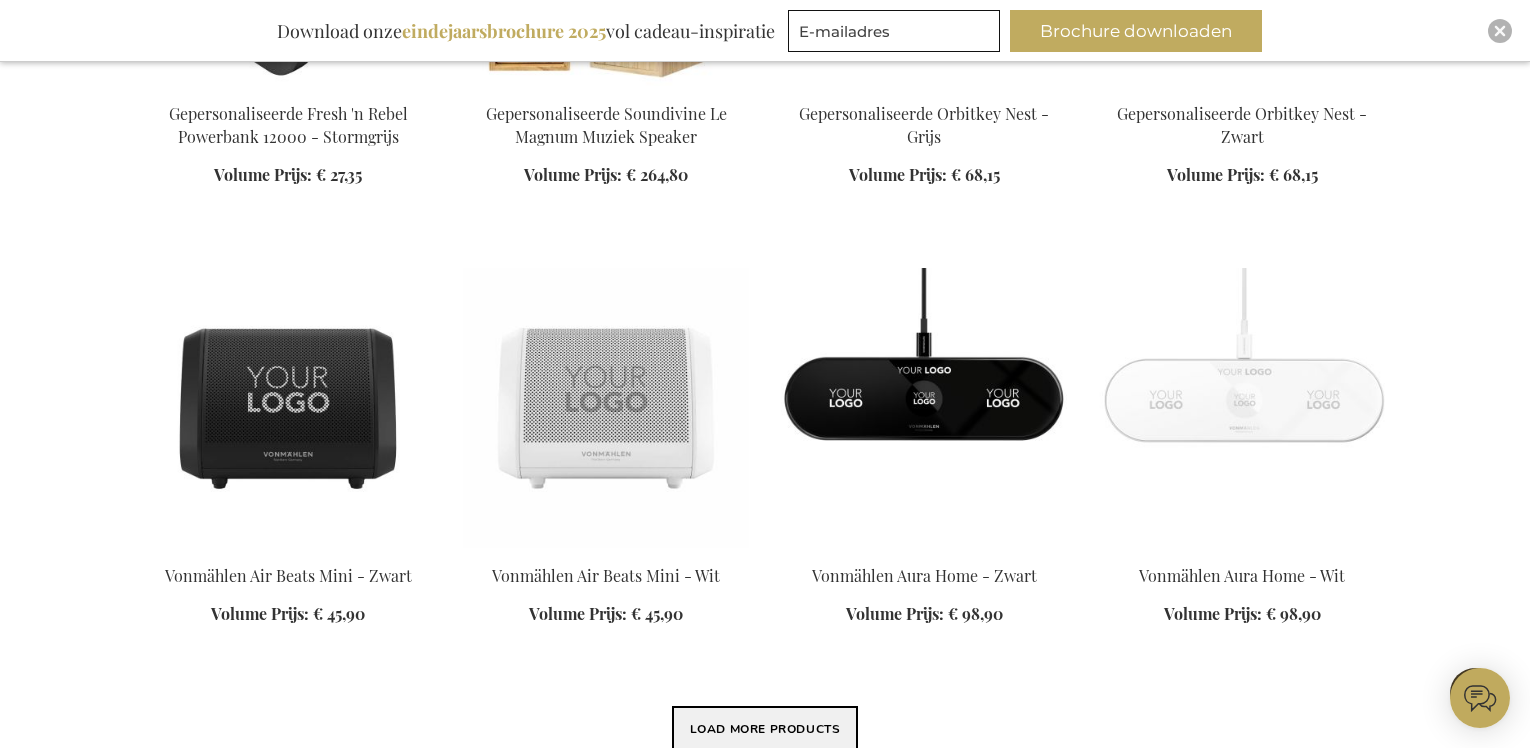 click on "Load More Products" at bounding box center [765, 729] 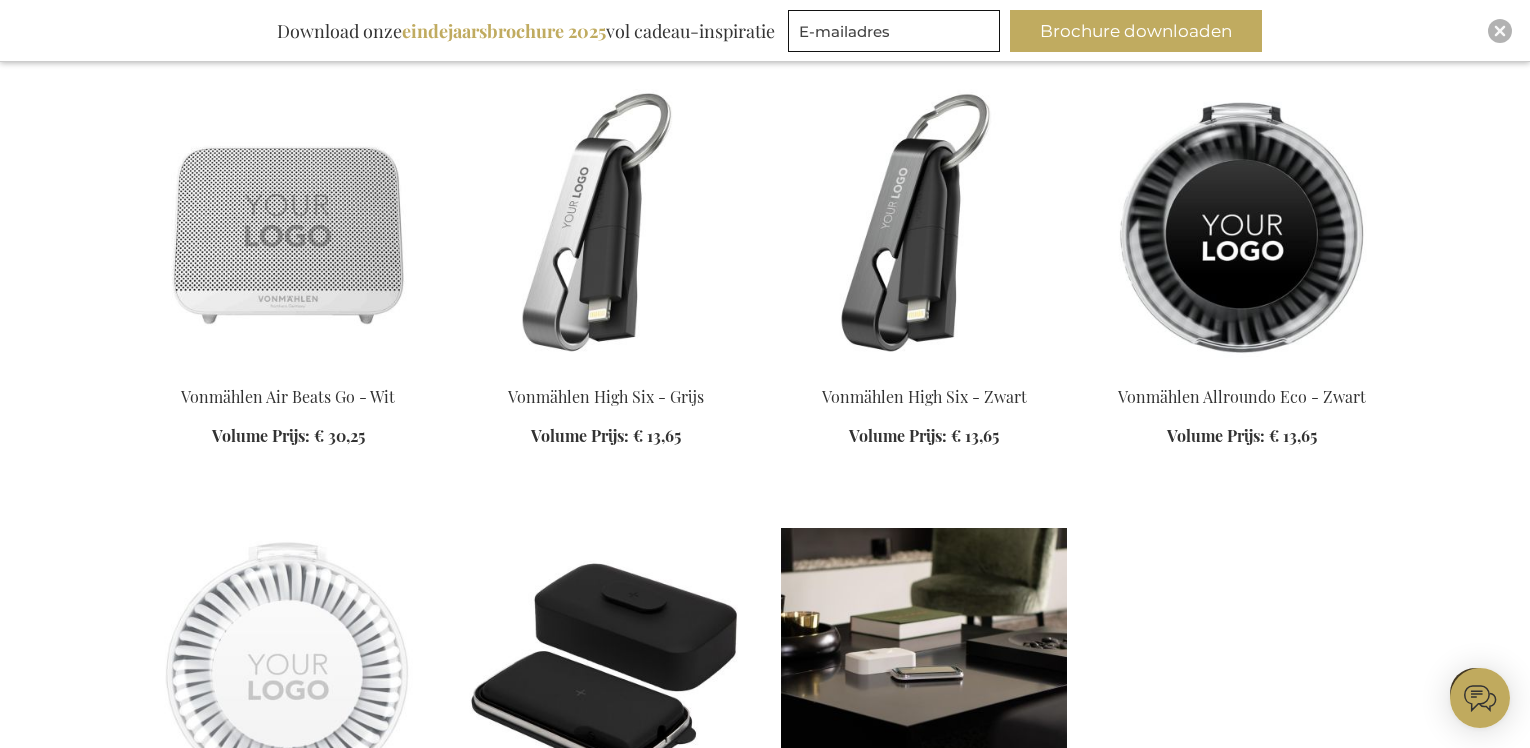 scroll, scrollTop: 6556, scrollLeft: 0, axis: vertical 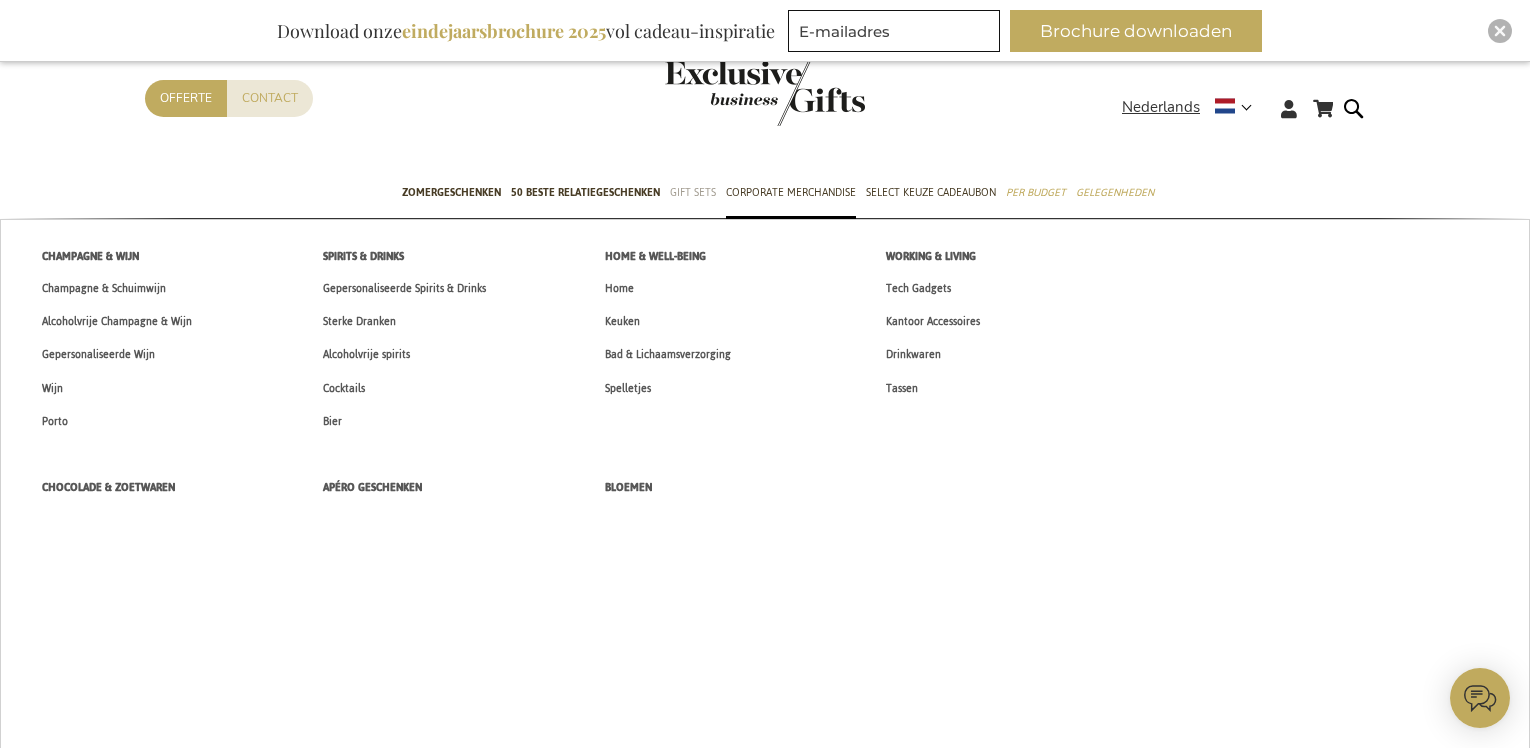 click on "Gift Sets" at bounding box center [693, 192] 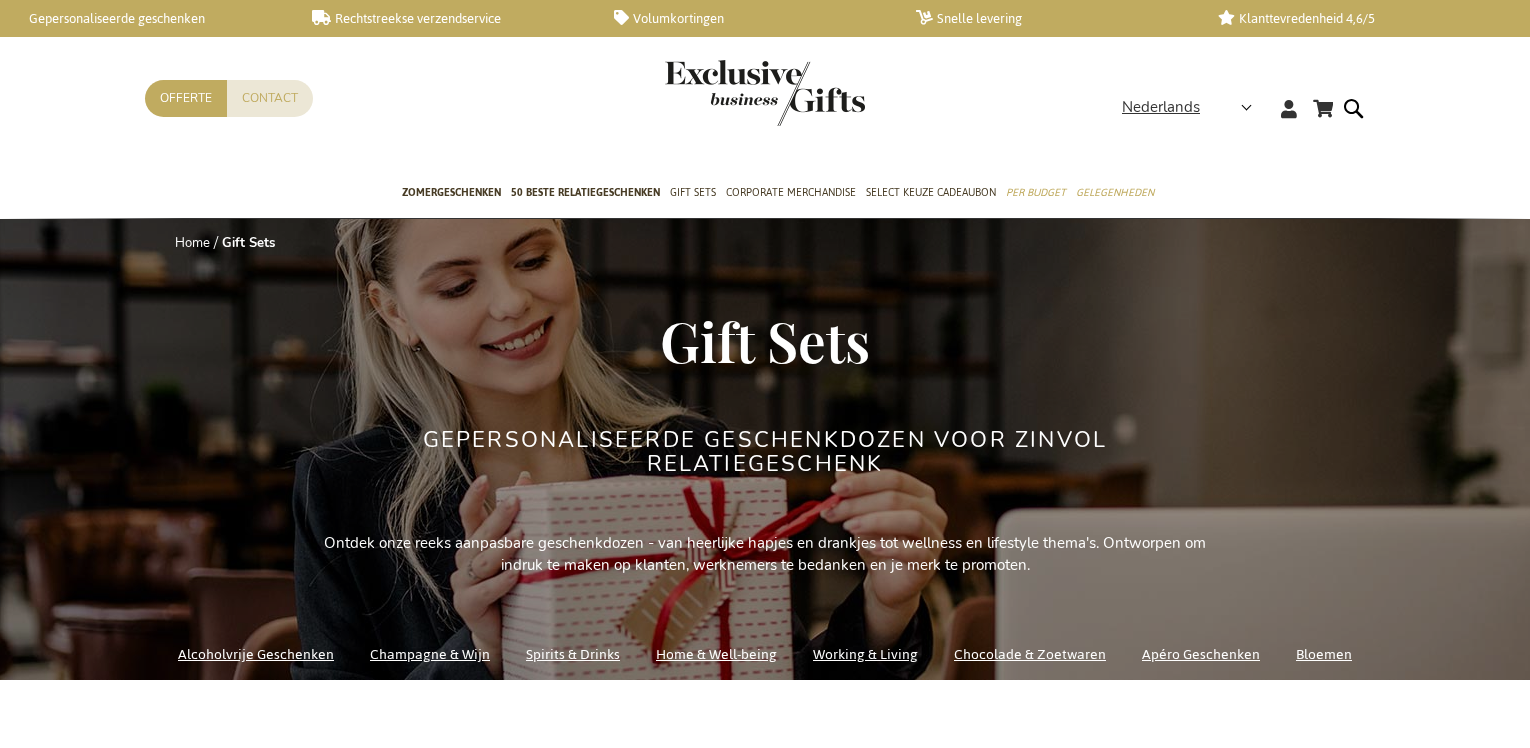 scroll, scrollTop: 0, scrollLeft: 0, axis: both 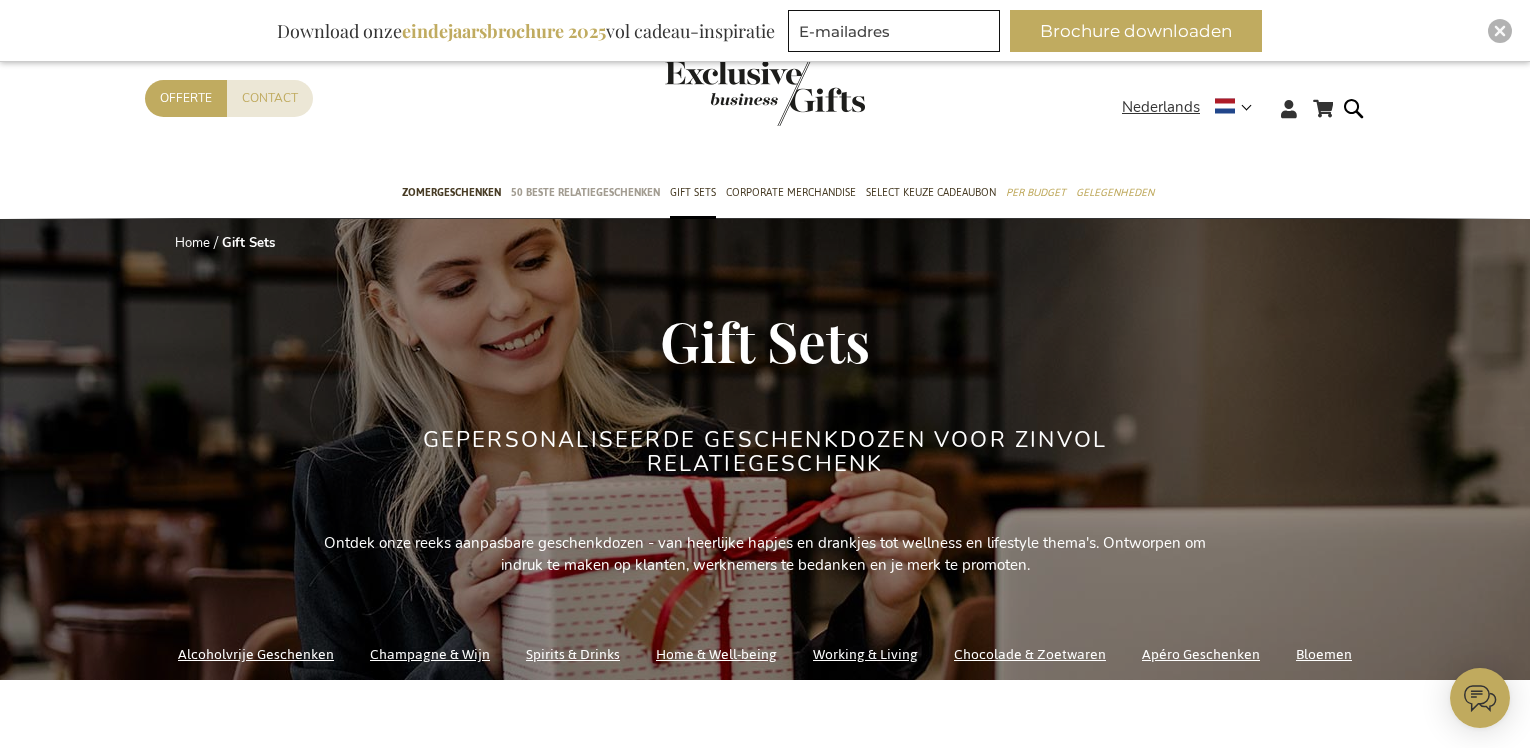 click on "50 beste relatiegeschenken" at bounding box center (585, 192) 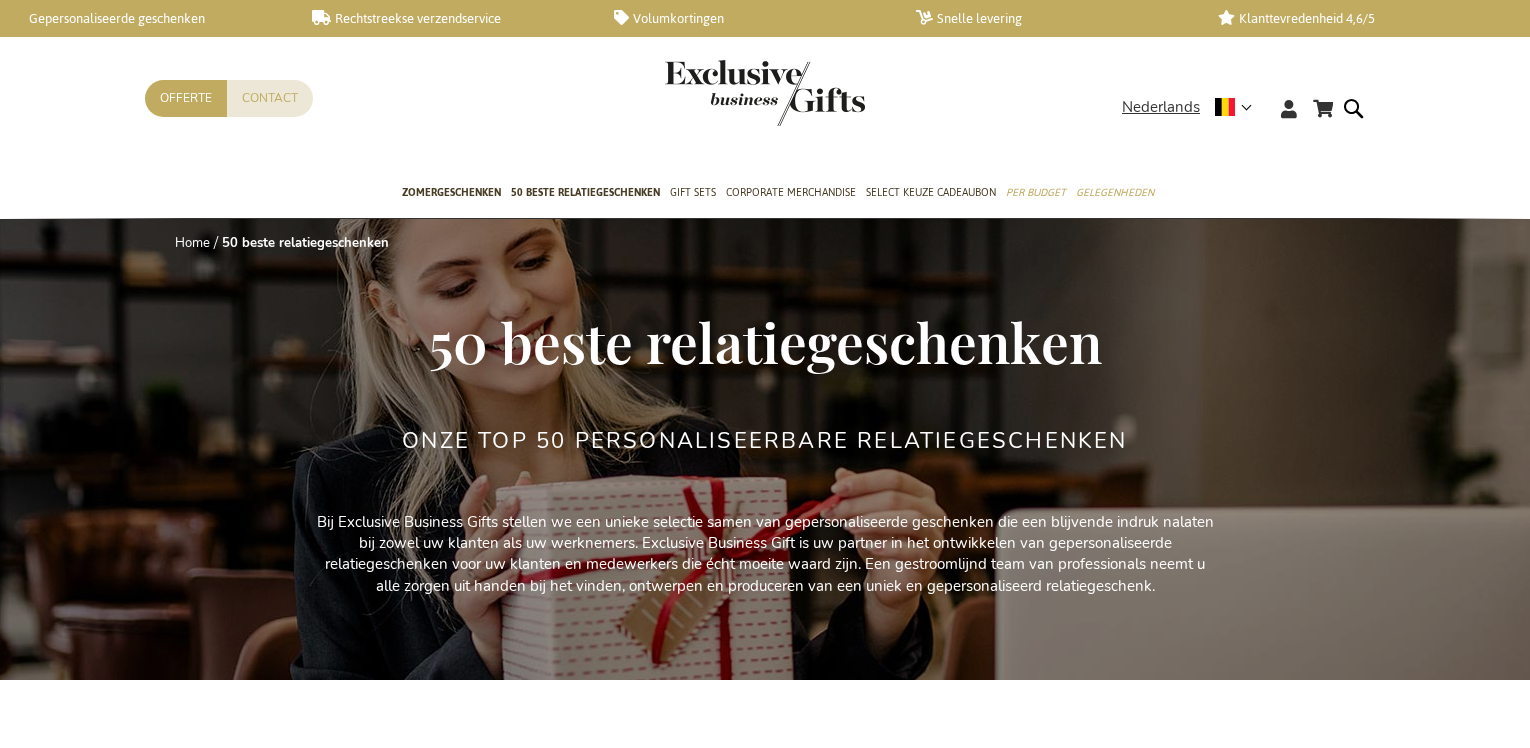 scroll, scrollTop: 0, scrollLeft: 0, axis: both 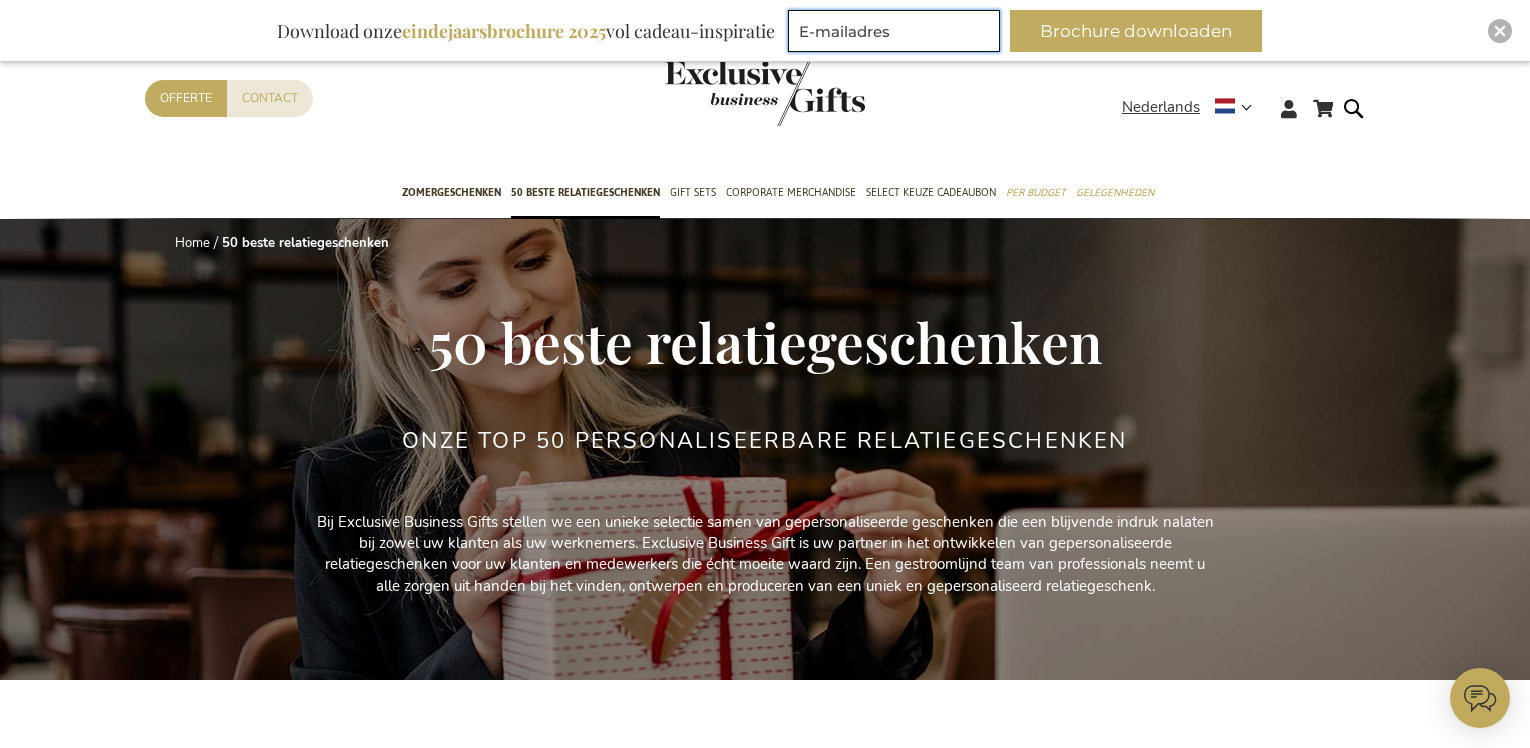click at bounding box center (894, 31) 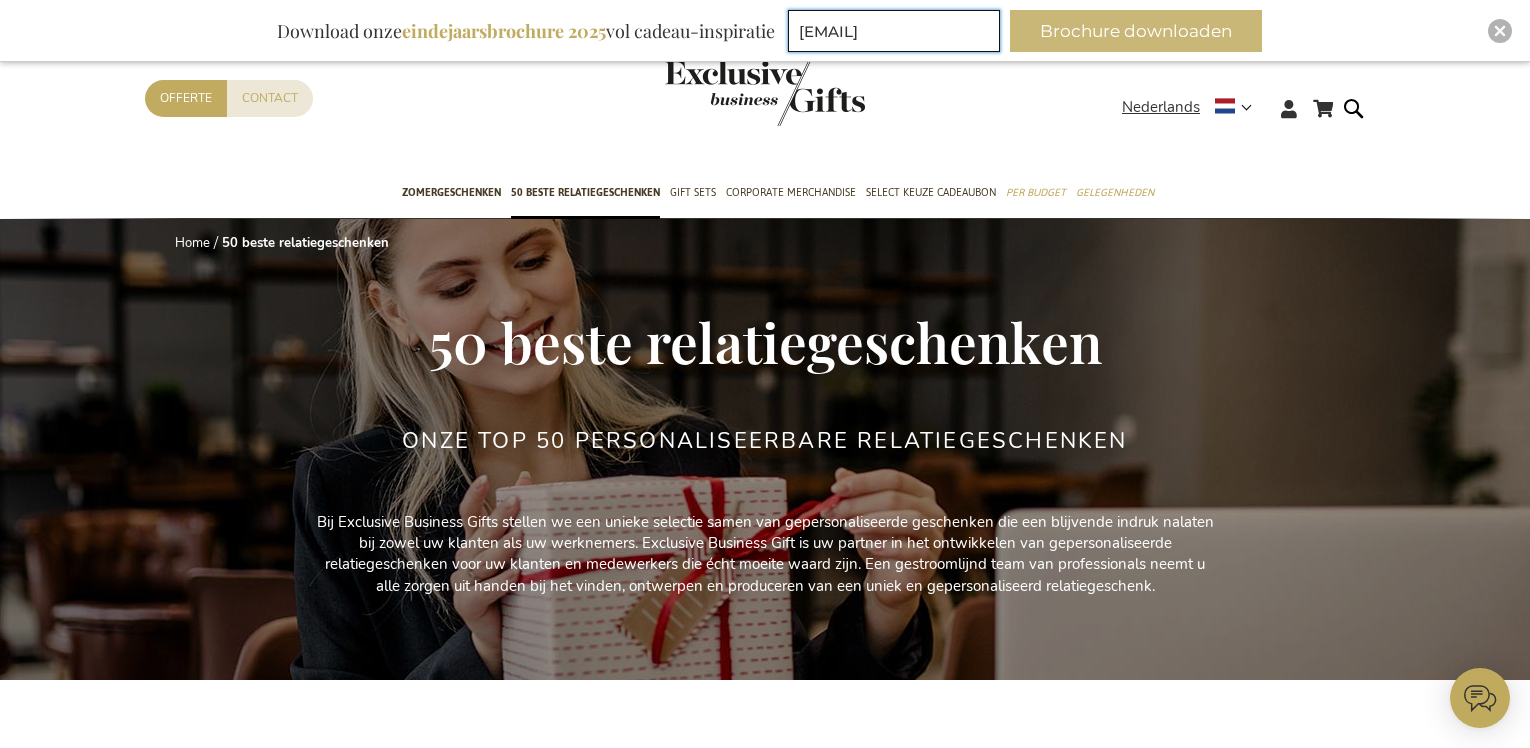 type on "[EMAIL]" 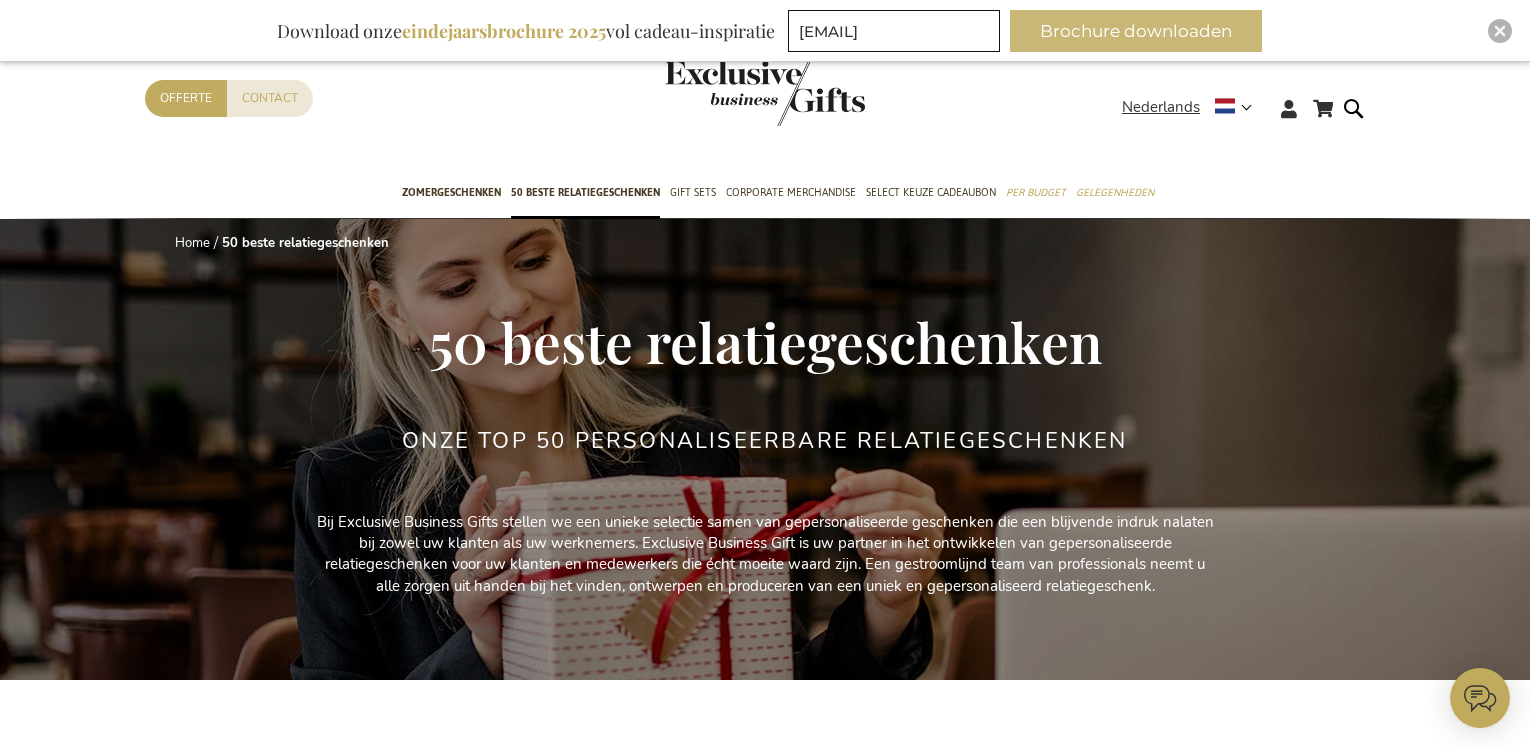 click on "Brochure downloaden" at bounding box center (1136, 31) 